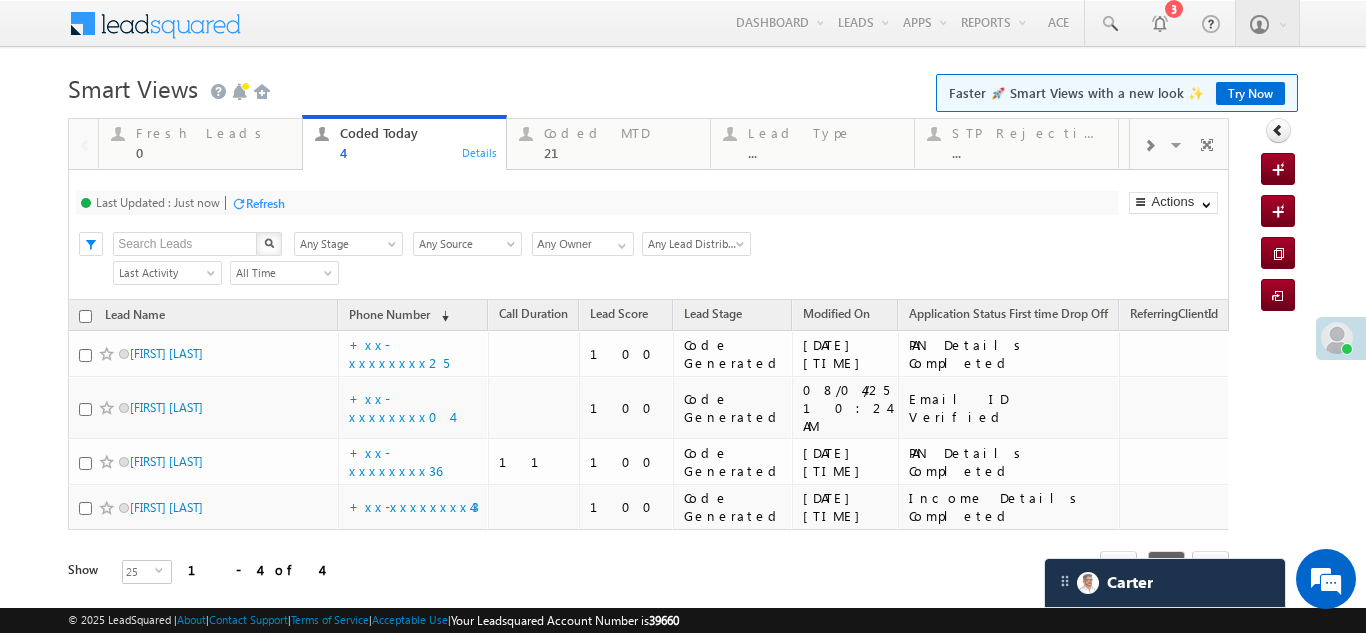 scroll, scrollTop: 0, scrollLeft: 0, axis: both 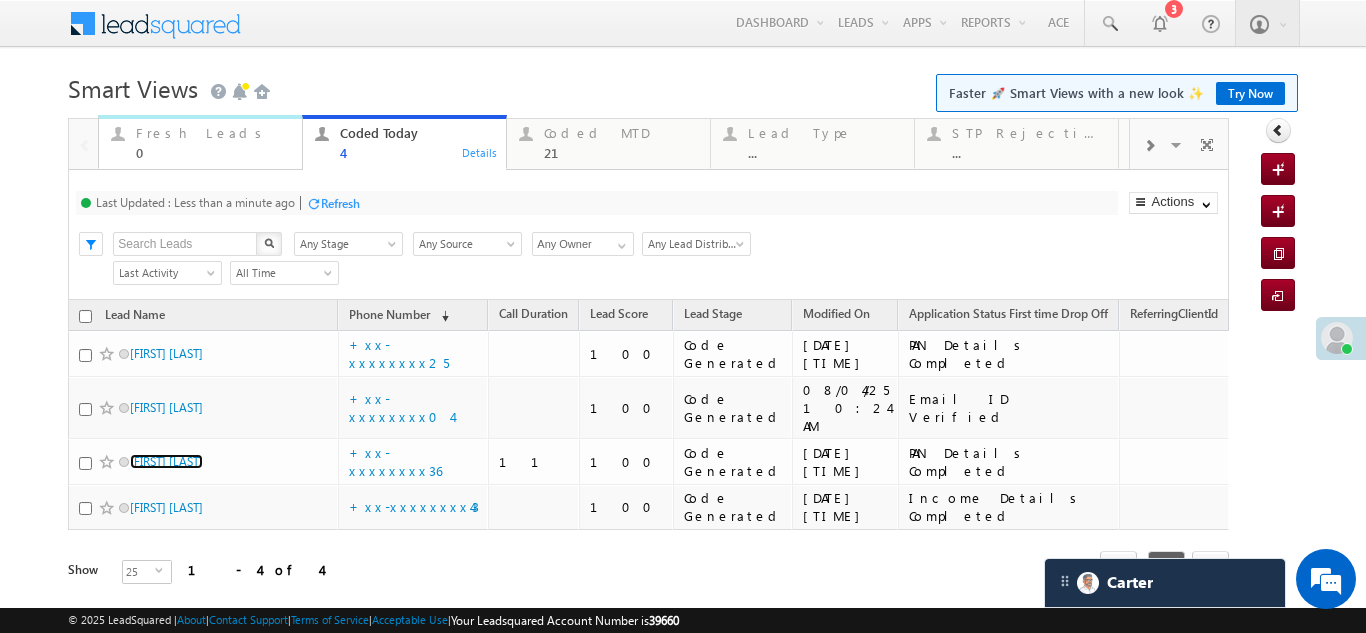 click on "Fresh Leads" at bounding box center (213, 133) 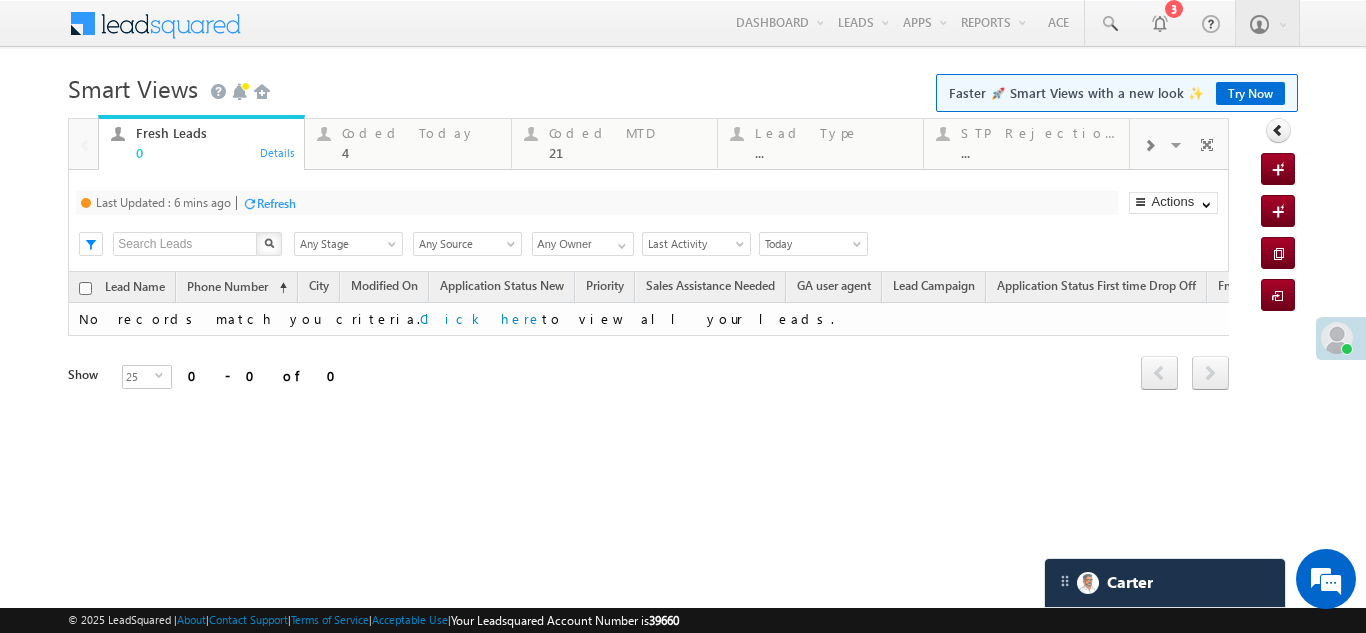 click on "Refresh" at bounding box center (276, 203) 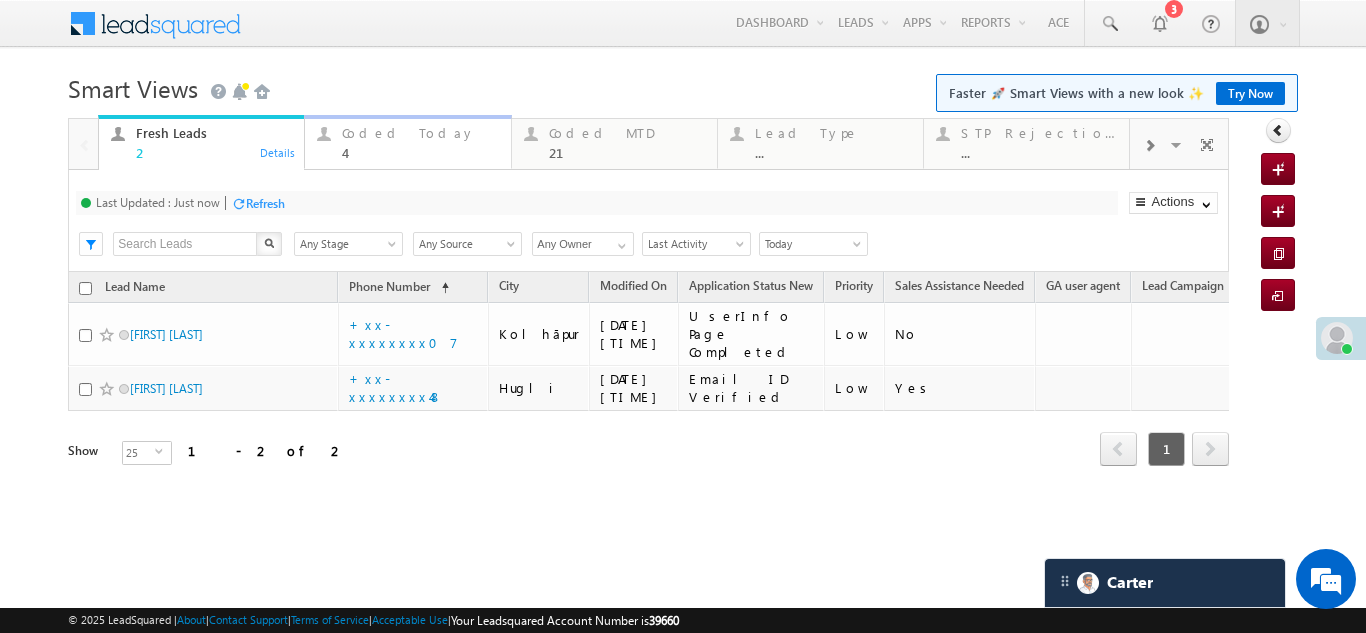 drag, startPoint x: 353, startPoint y: 131, endPoint x: 304, endPoint y: 4, distance: 136.12494 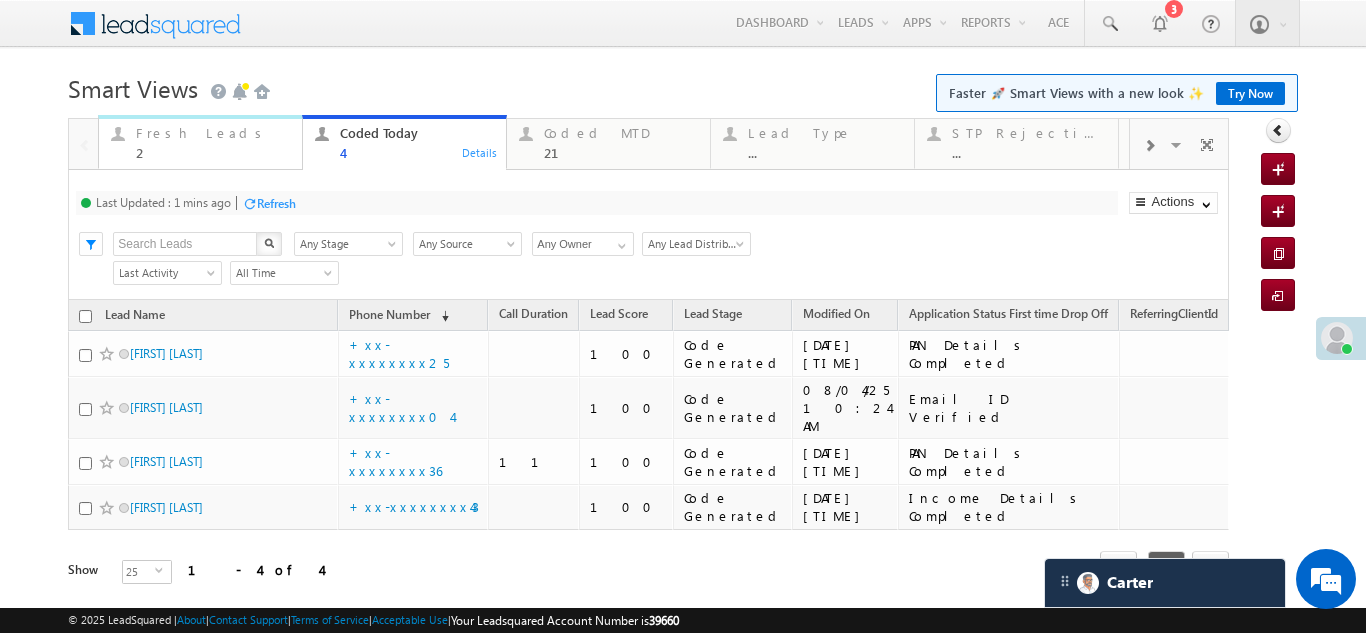 click on "Fresh Leads" at bounding box center (213, 133) 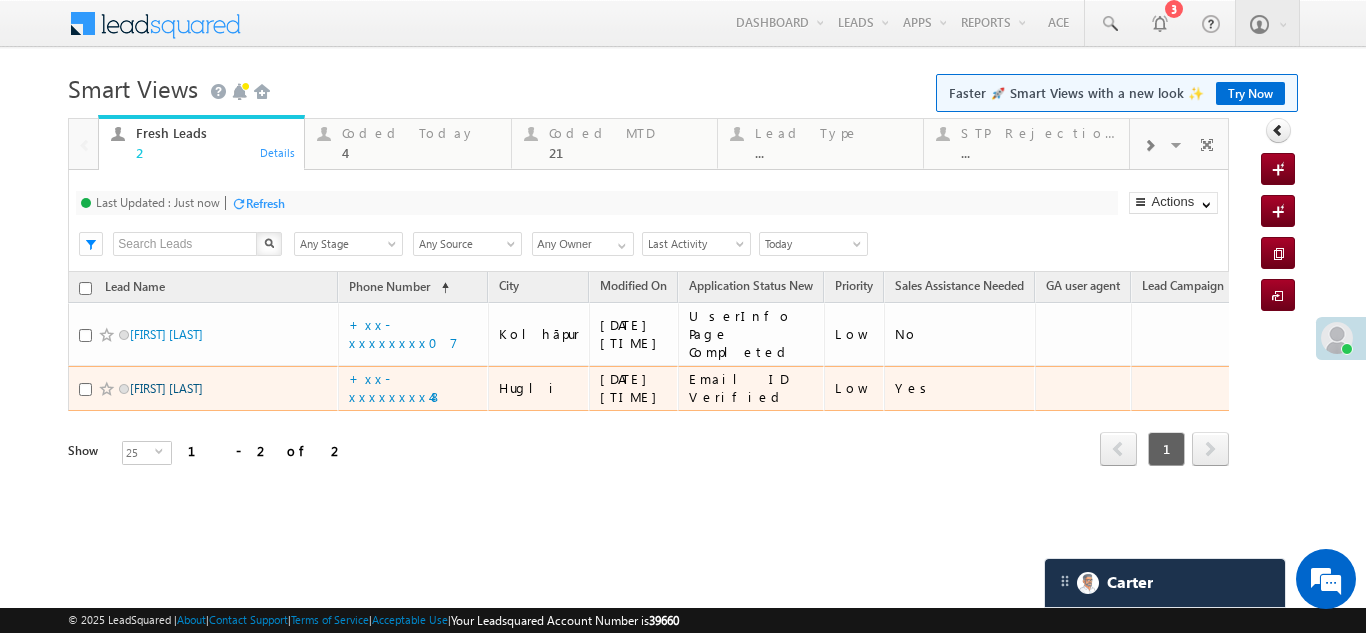 drag, startPoint x: 161, startPoint y: 369, endPoint x: 133, endPoint y: 372, distance: 28.160255 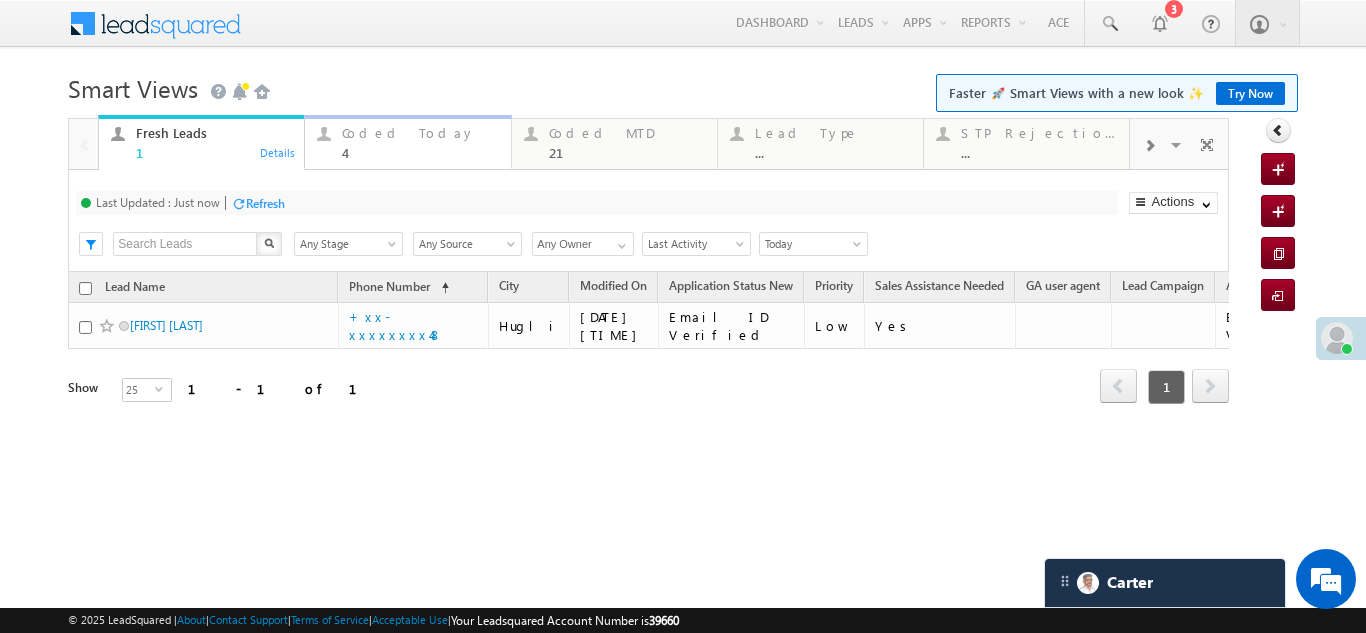click on "Coded Today" at bounding box center [420, 133] 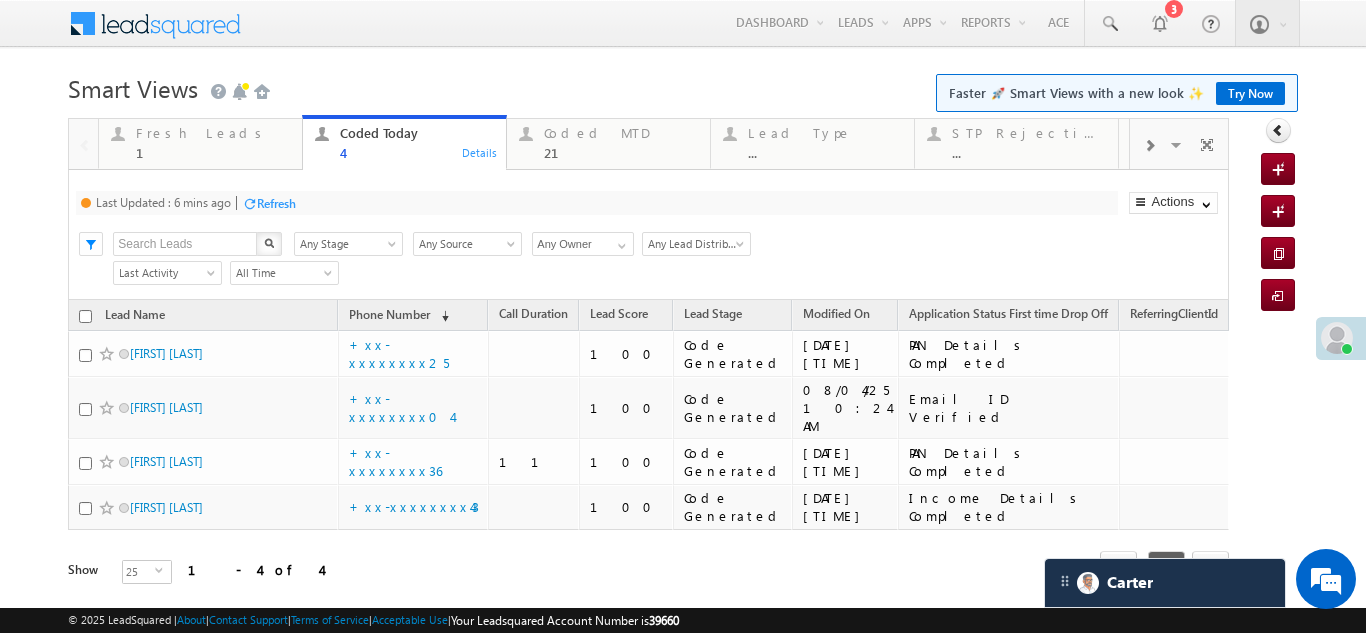 click on "Refresh" at bounding box center [276, 203] 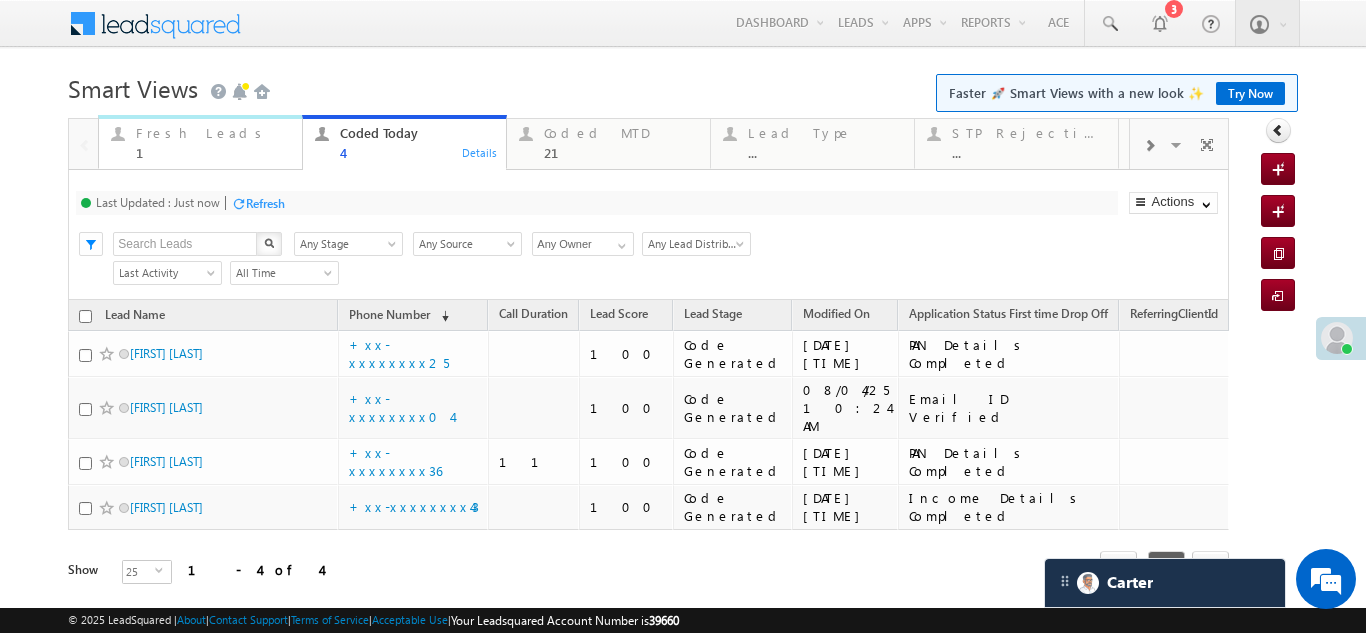 click on "Fresh Leads" at bounding box center [213, 133] 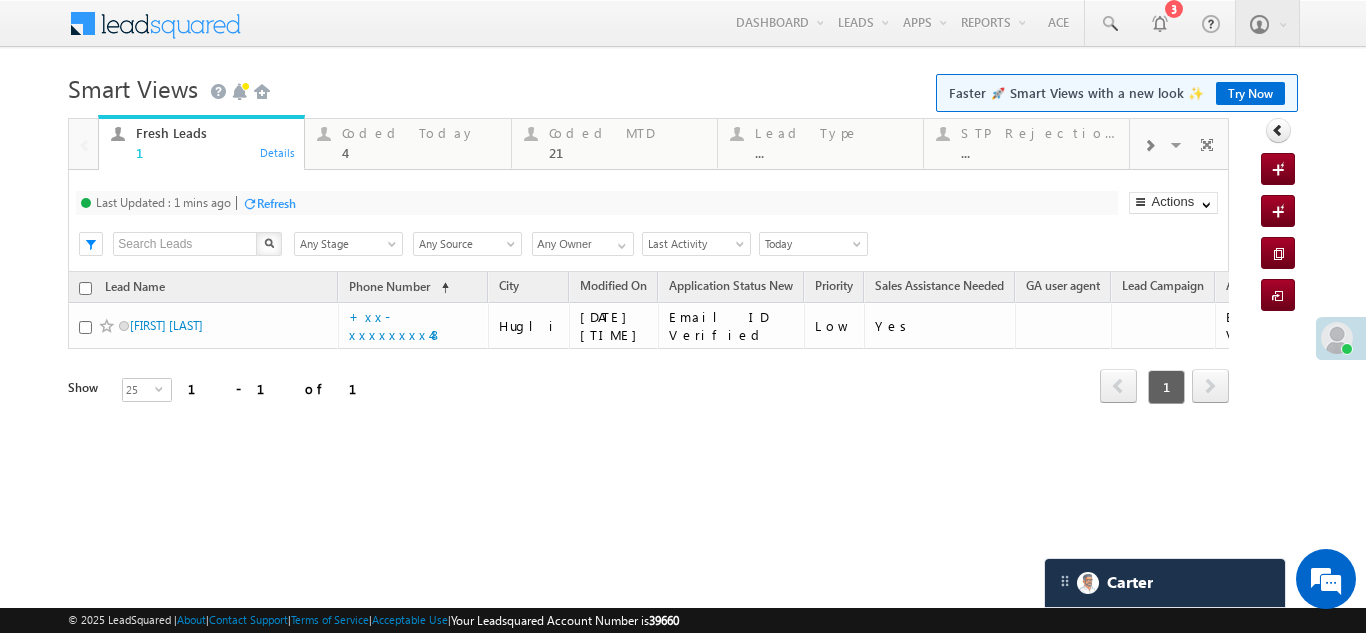 click on "Refresh" at bounding box center [269, 202] 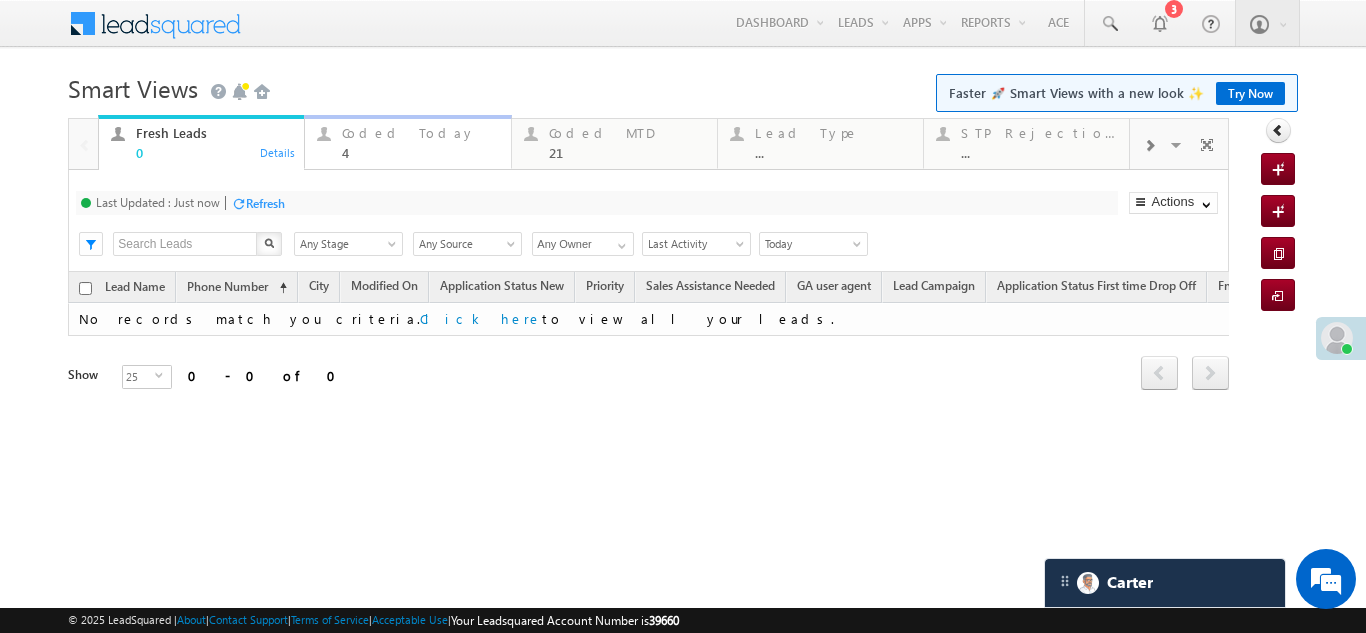 click on "Coded Today" at bounding box center [420, 133] 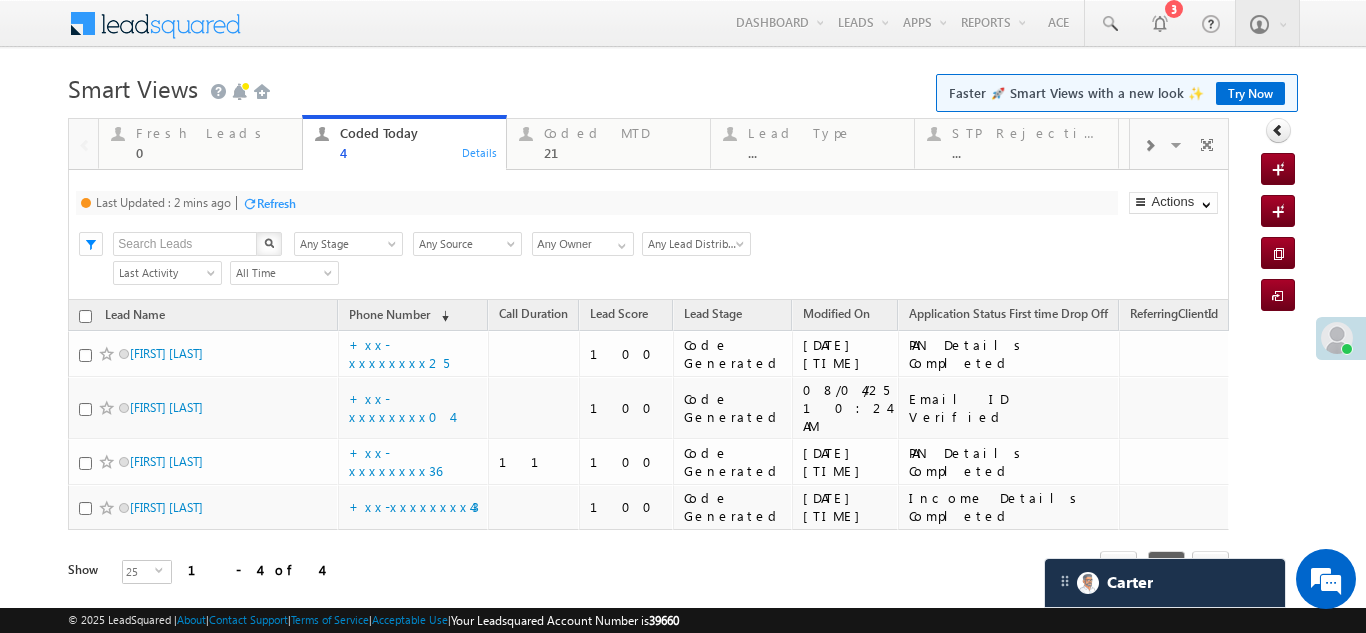 click on "Refresh" at bounding box center [276, 203] 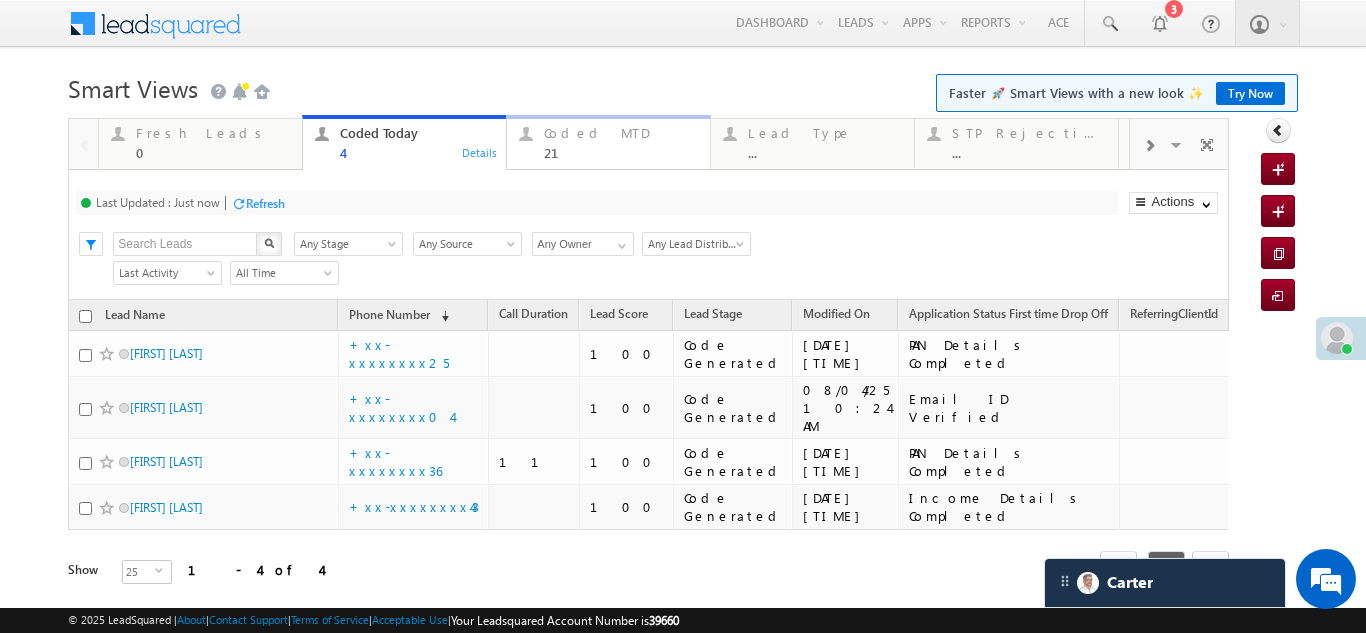 click on "Coded MTD" at bounding box center (621, 133) 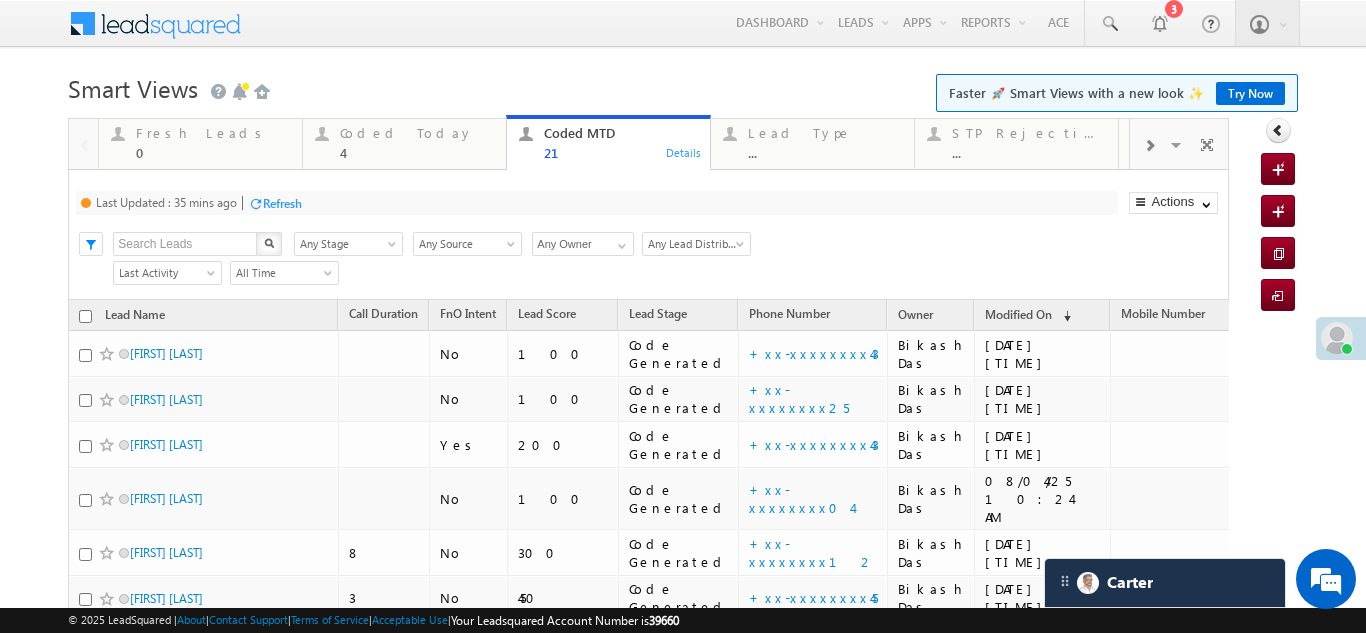 click on "Refresh" at bounding box center [282, 203] 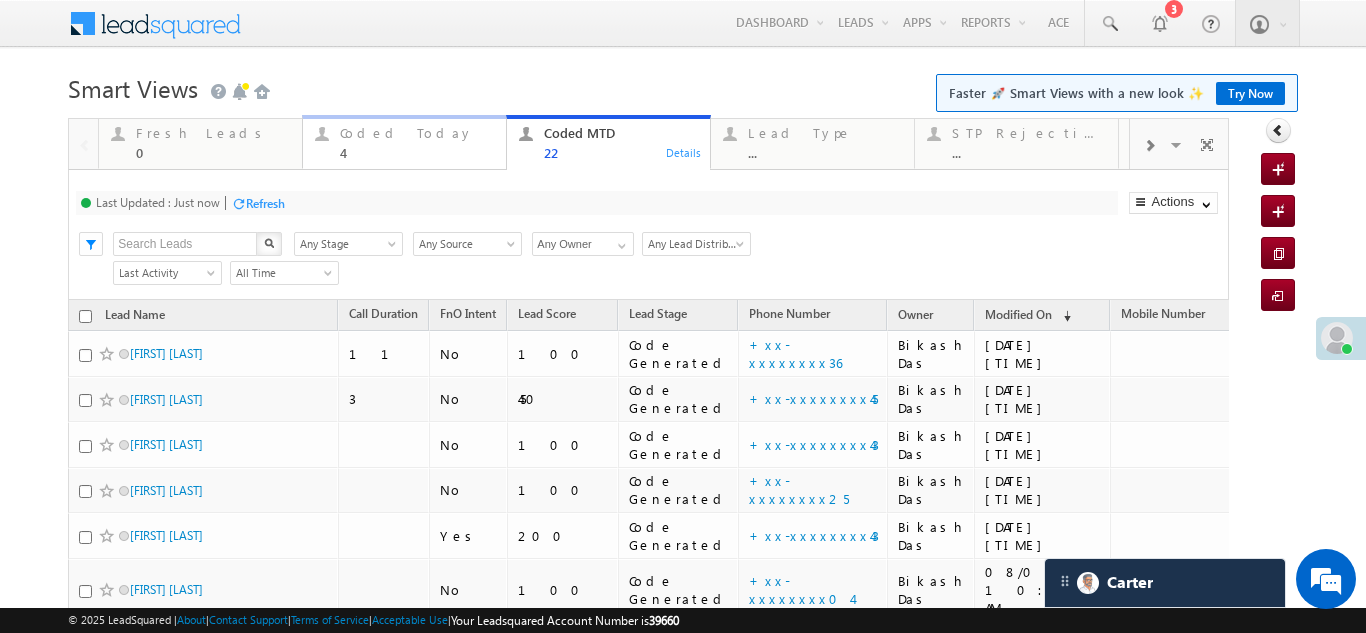 click on "Coded Today 4" at bounding box center (417, 140) 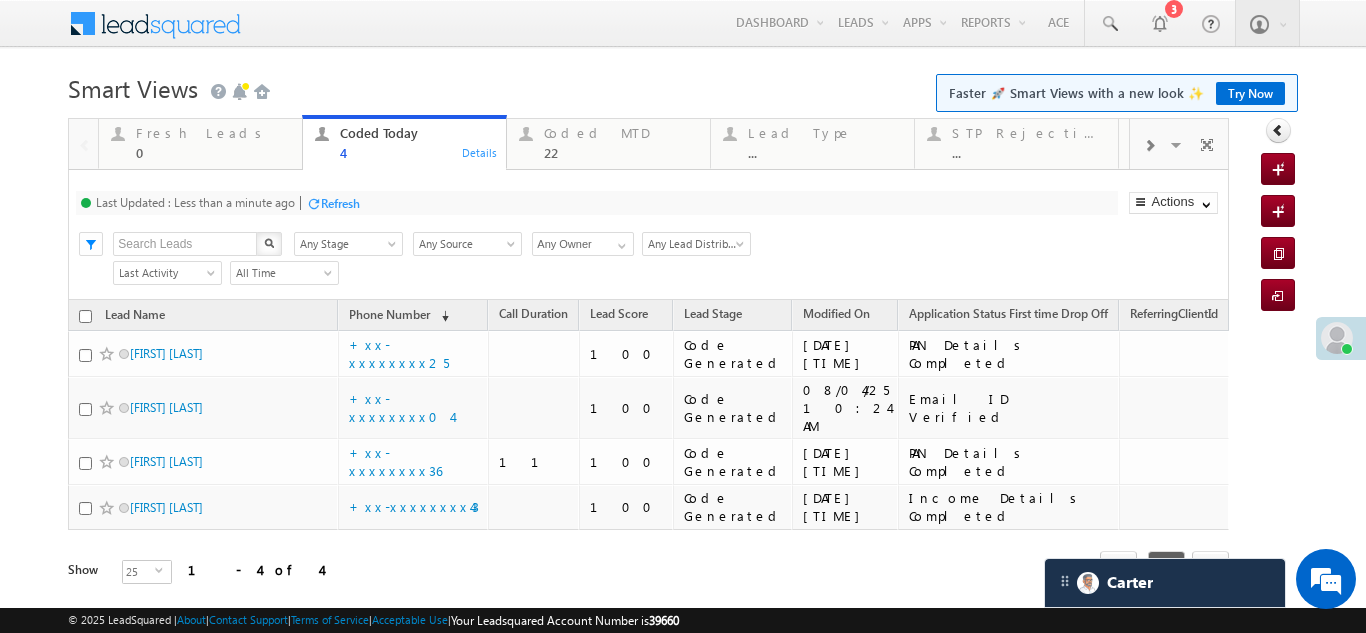 click on "Refresh" at bounding box center (340, 203) 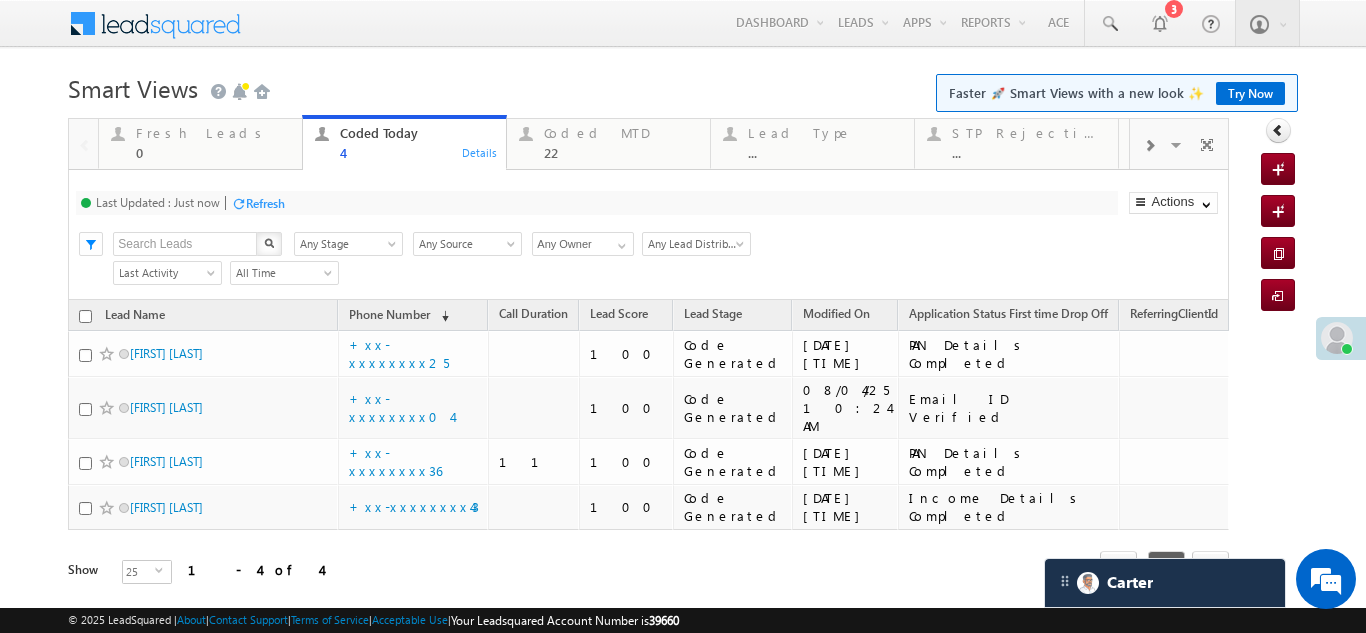 click on "Refresh" at bounding box center [265, 203] 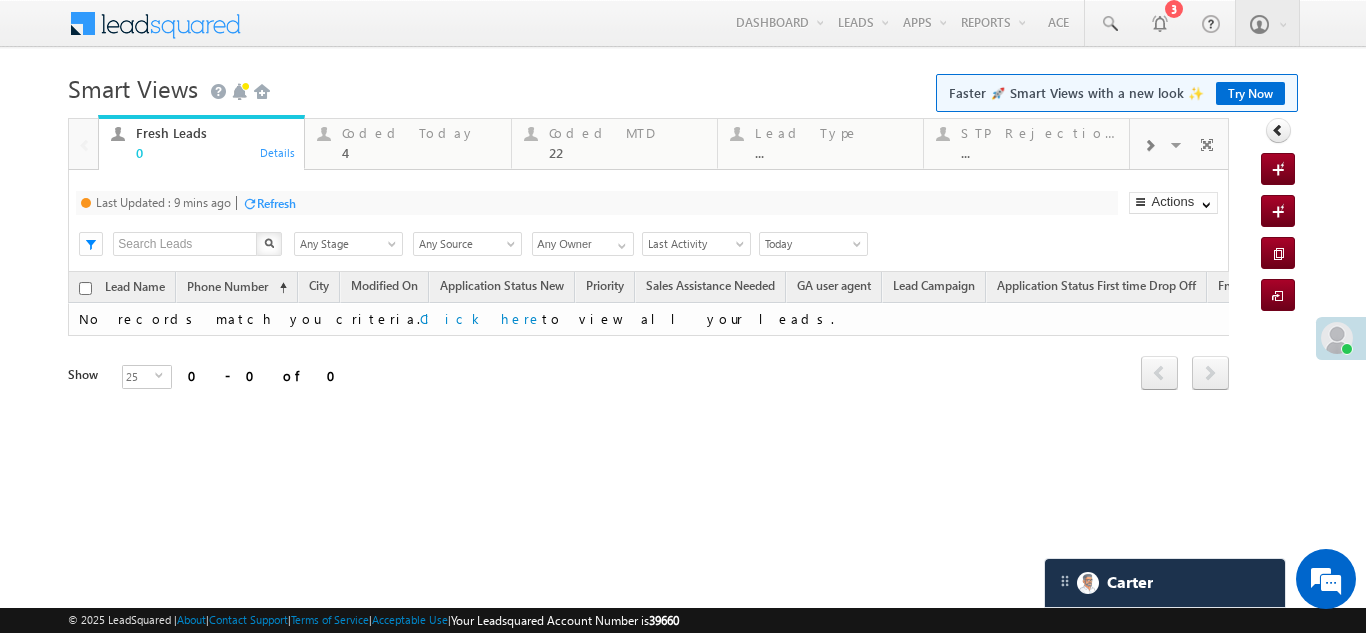 click on "Refresh" at bounding box center [276, 203] 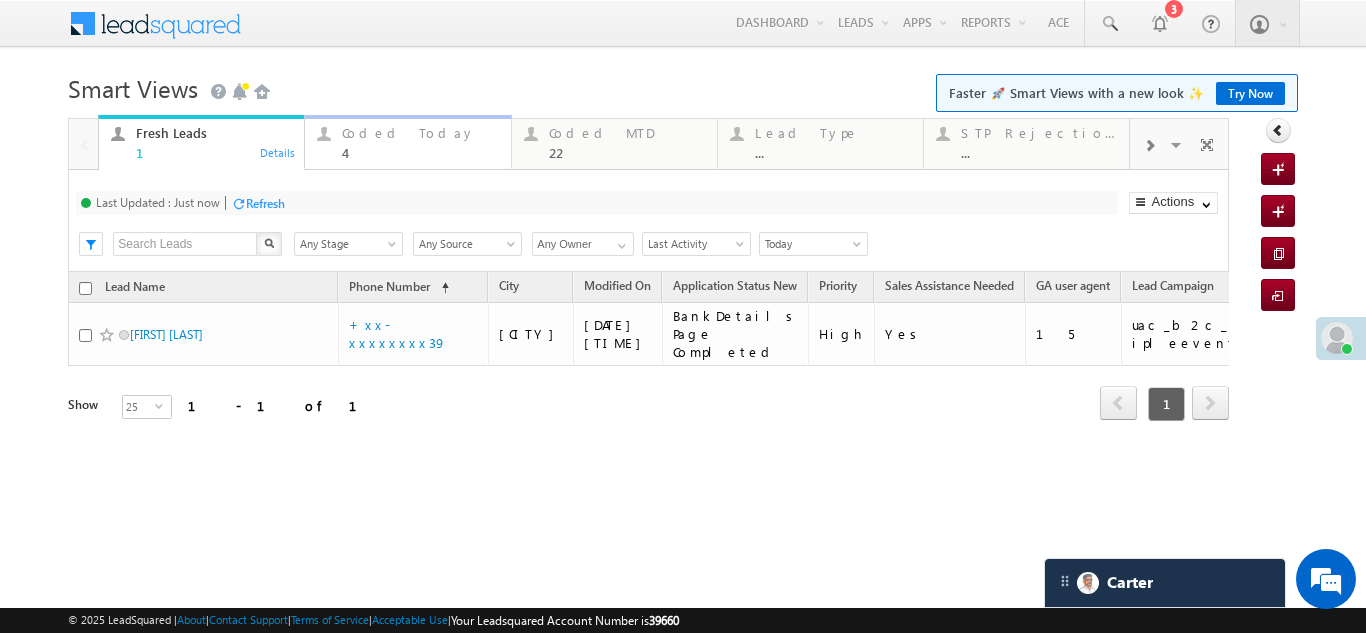 click on "Coded Today" at bounding box center [420, 133] 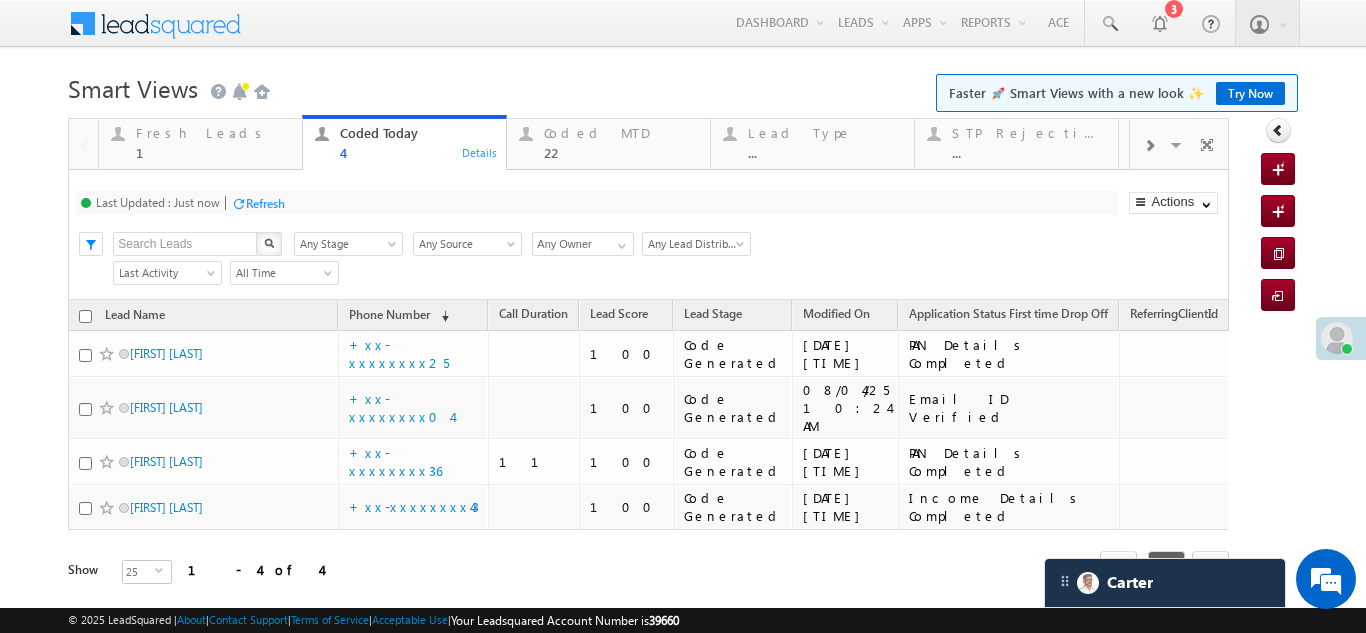click on "Refresh" at bounding box center [265, 203] 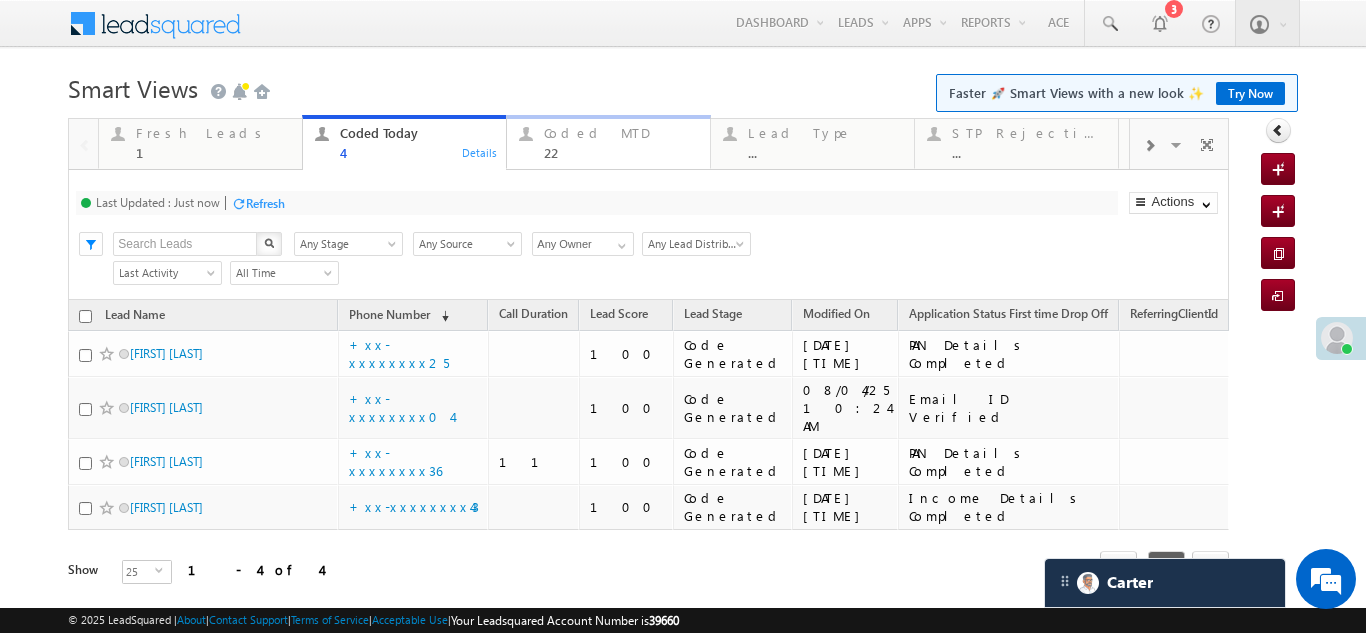 click on "Coded MTD" at bounding box center (621, 133) 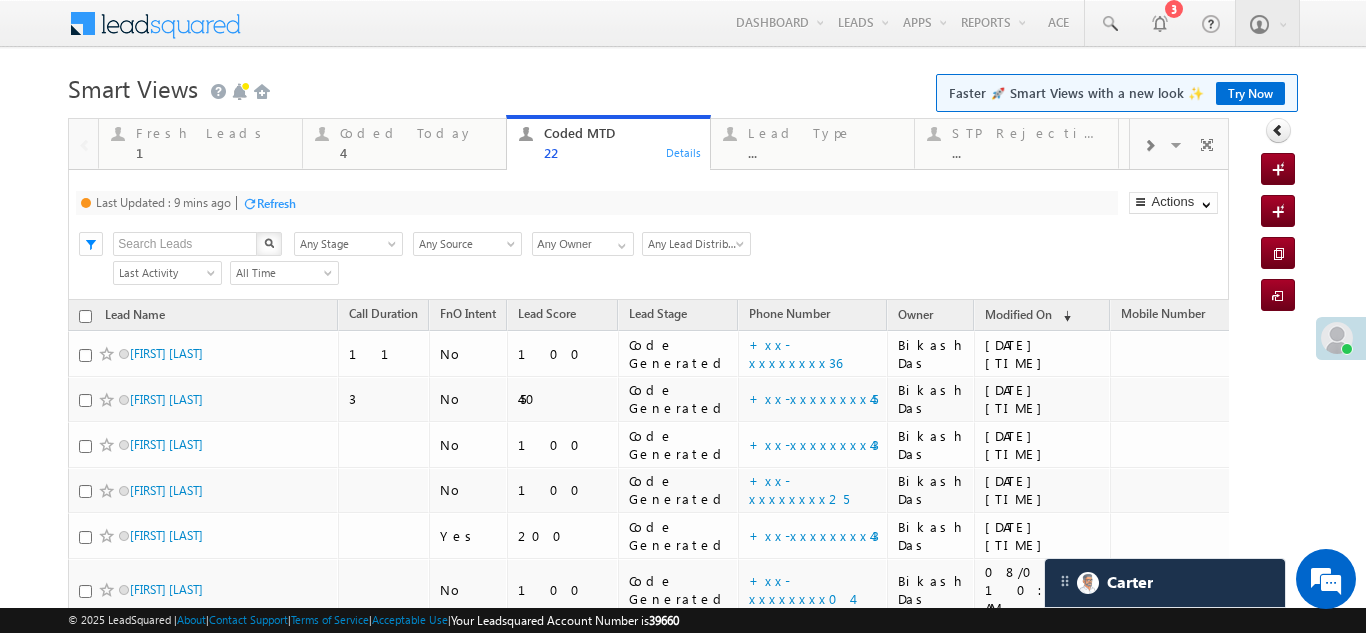 click on "Refresh" at bounding box center (276, 203) 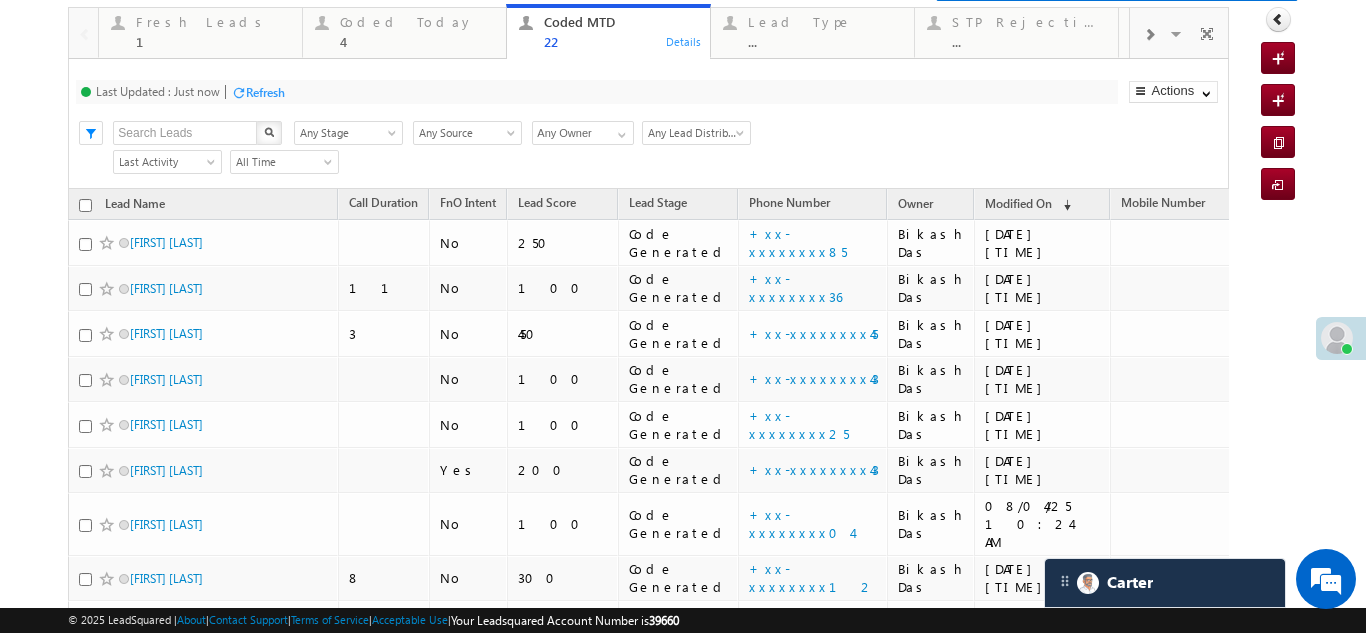 scroll, scrollTop: 0, scrollLeft: 0, axis: both 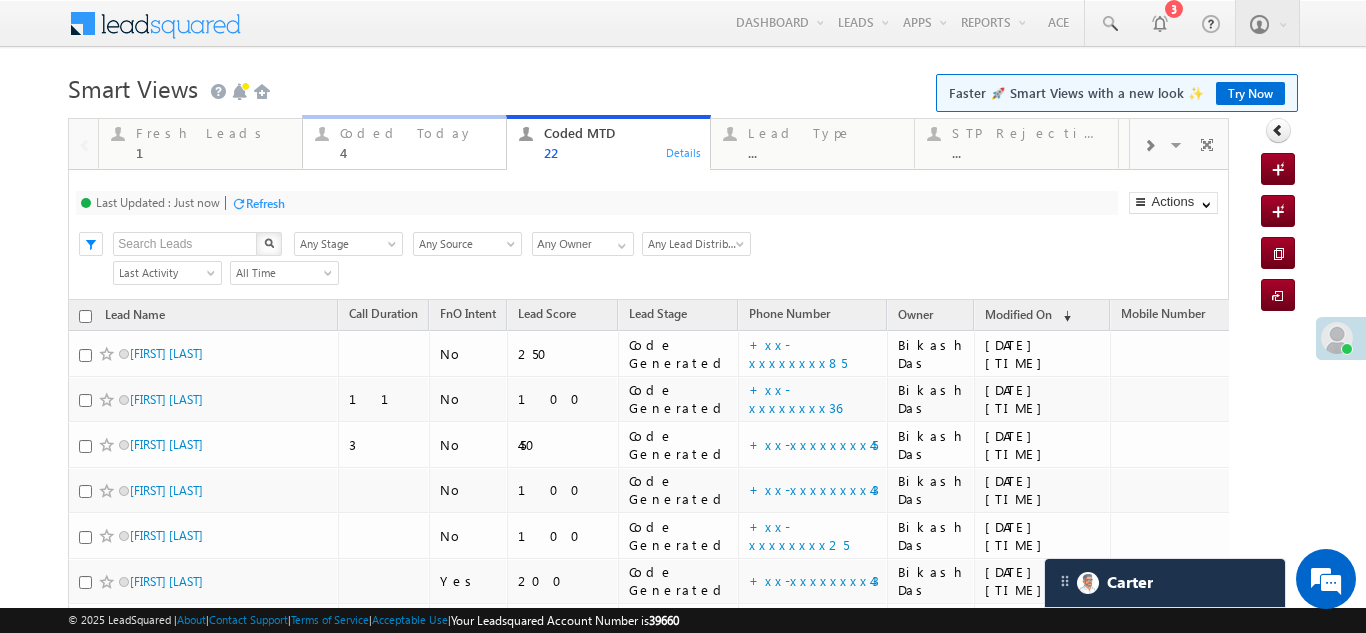 click on "Coded Today 4" at bounding box center (417, 140) 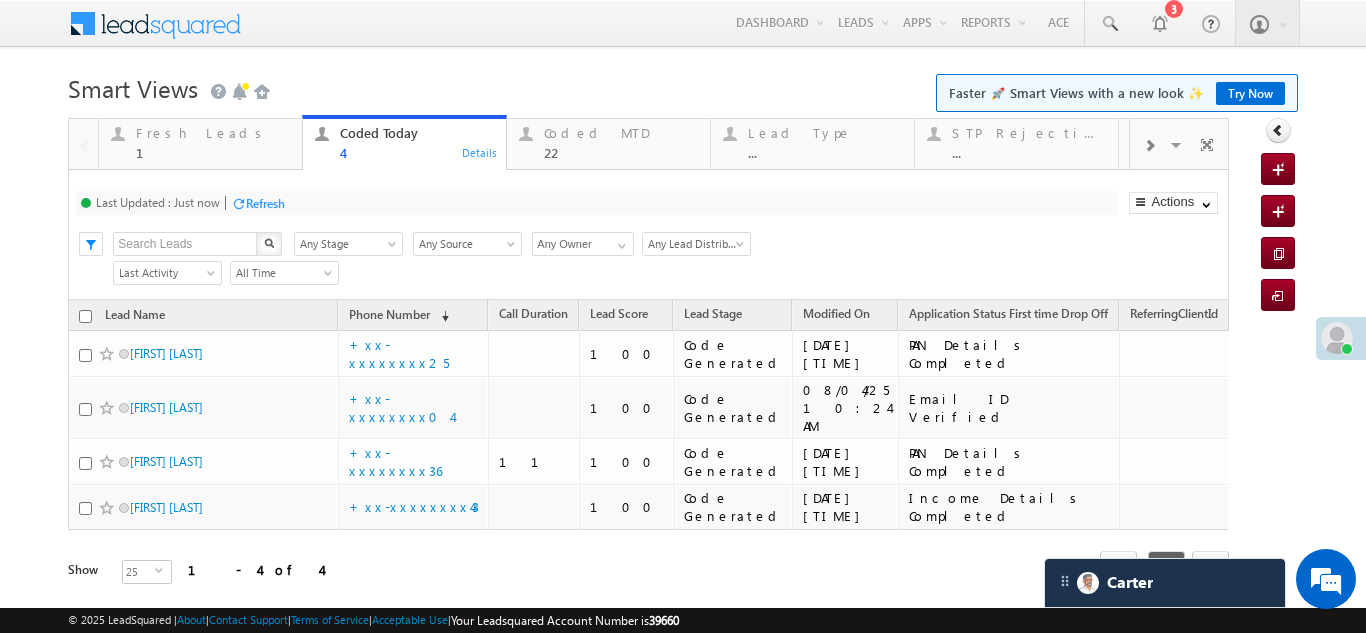 click on "Refresh" at bounding box center [265, 203] 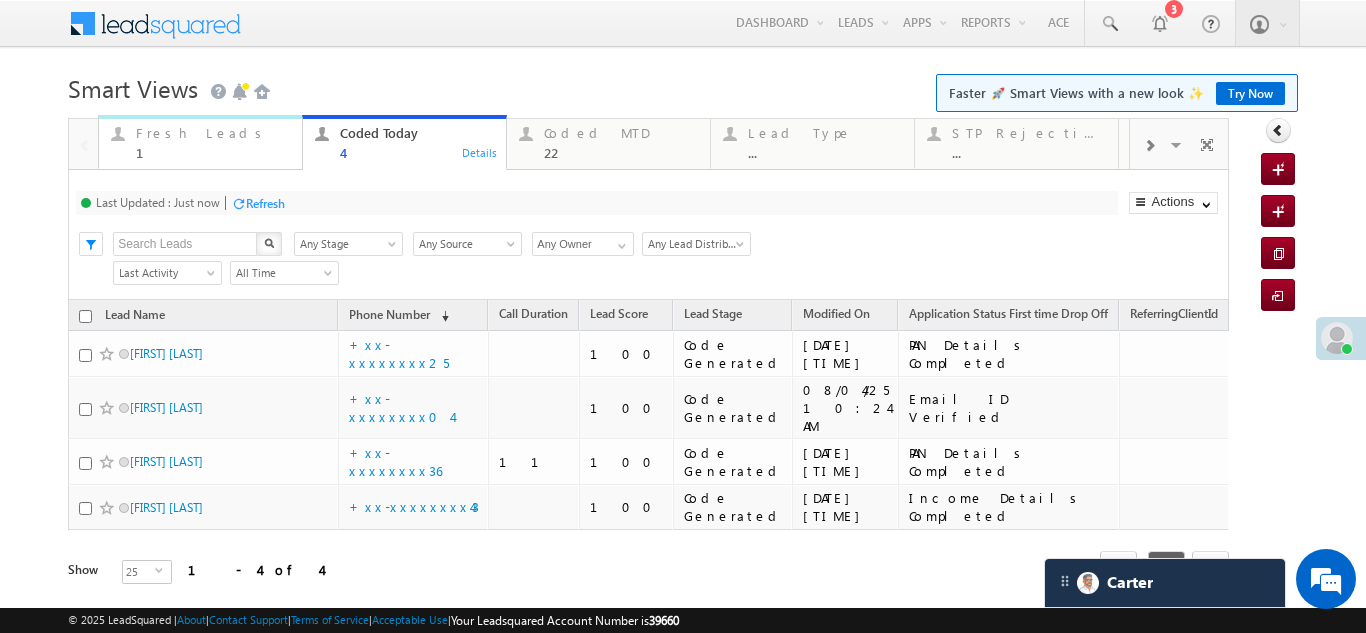 click on "Fresh Leads" at bounding box center [213, 133] 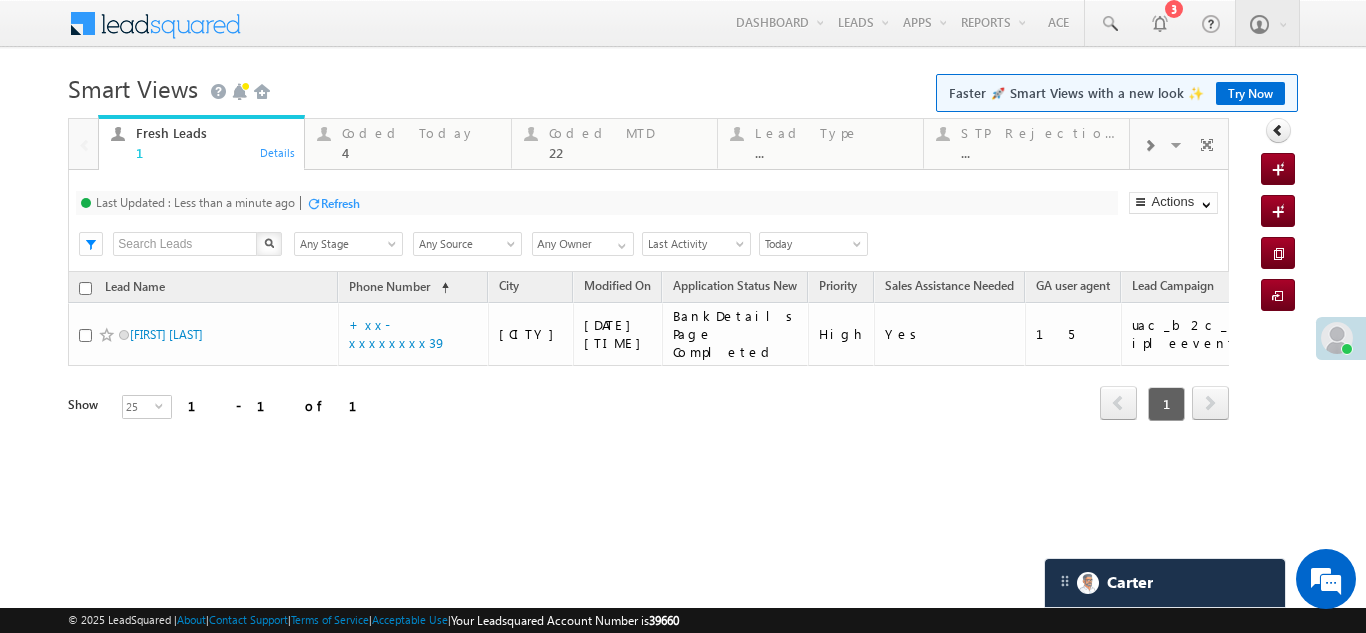 click on "Refresh" at bounding box center [340, 203] 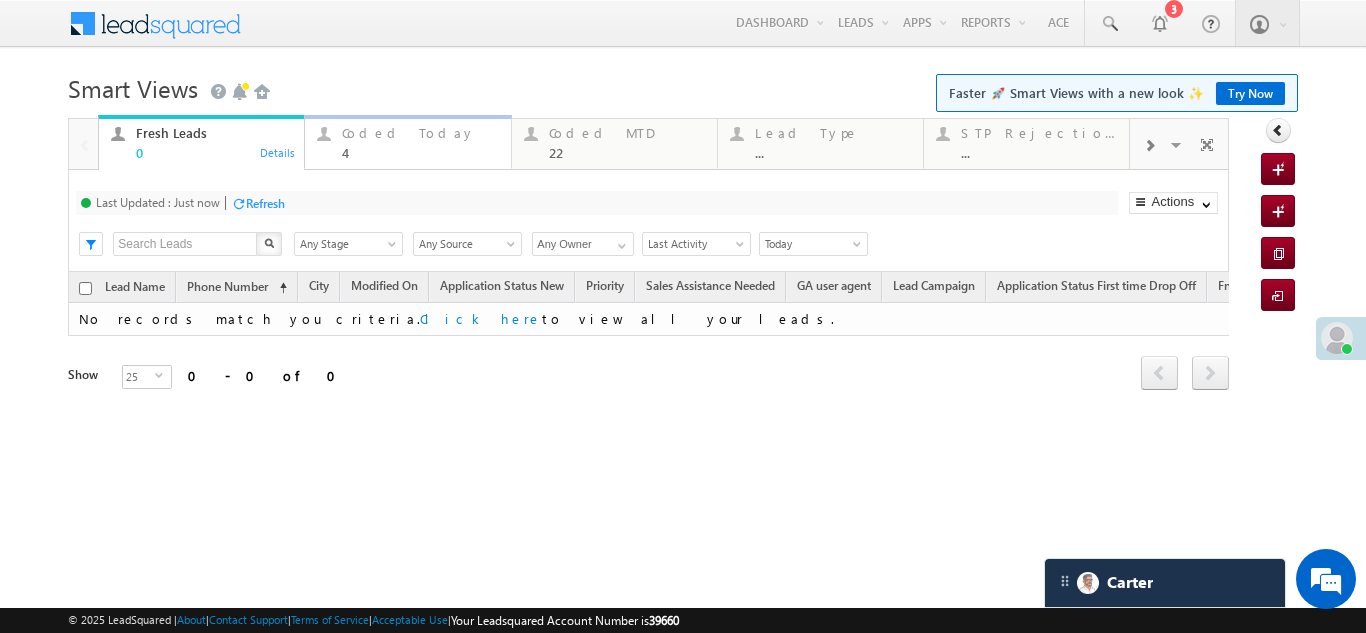 click on "Coded Today 4" at bounding box center (420, 140) 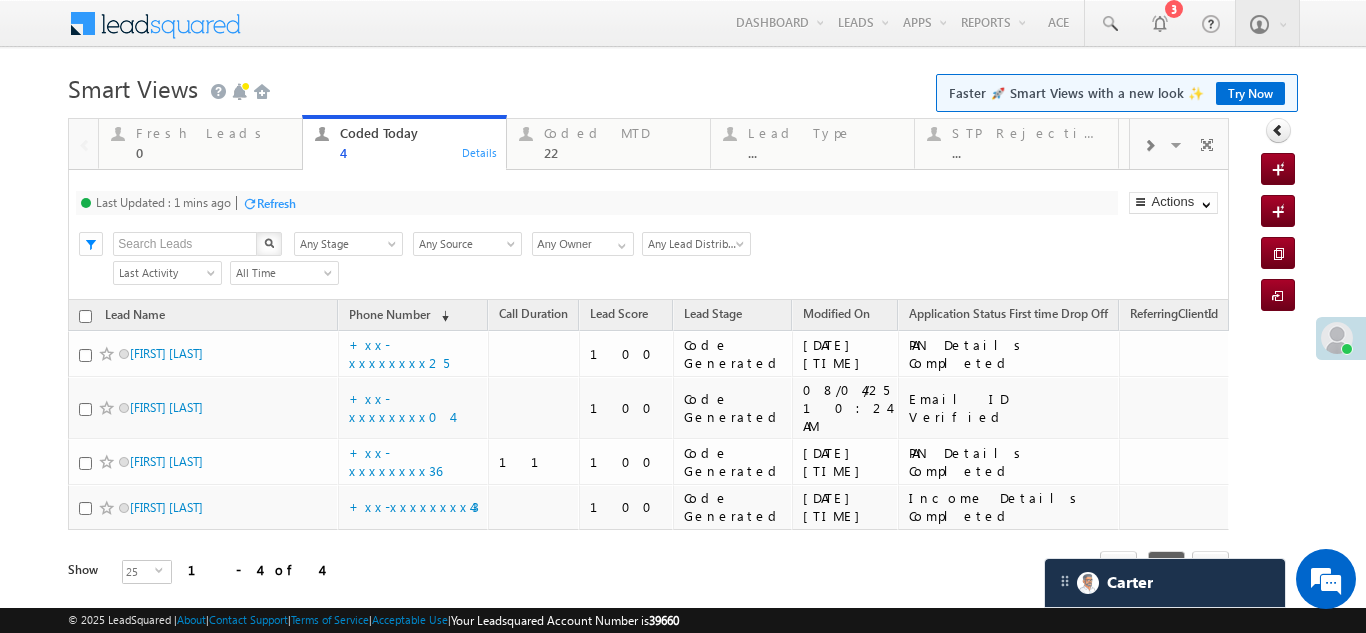 click on "Refresh" at bounding box center (276, 203) 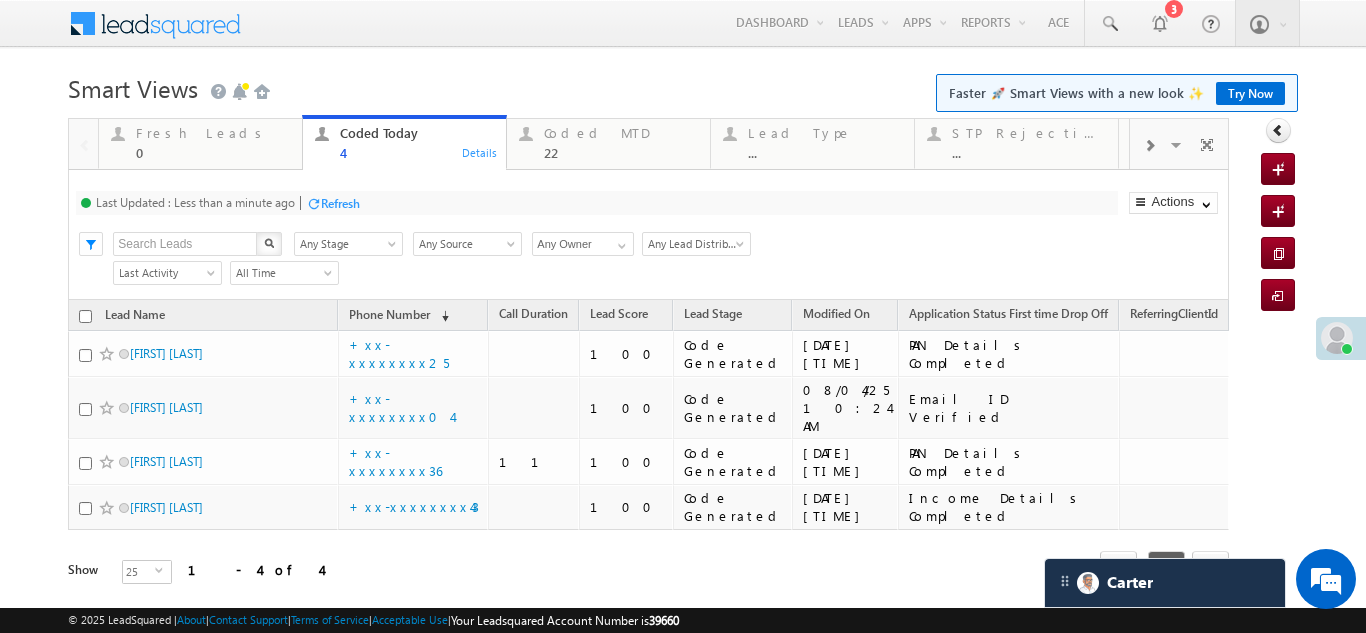 click on "Refresh" at bounding box center [340, 203] 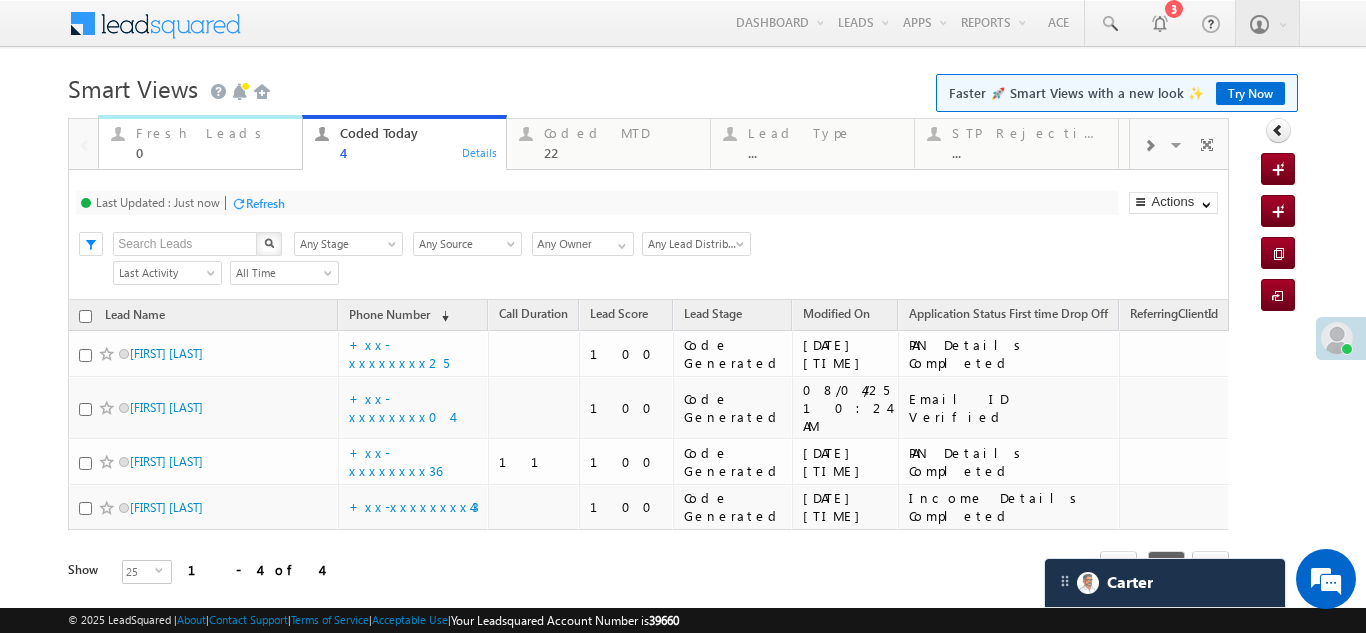 click on "Fresh Leads" at bounding box center (213, 133) 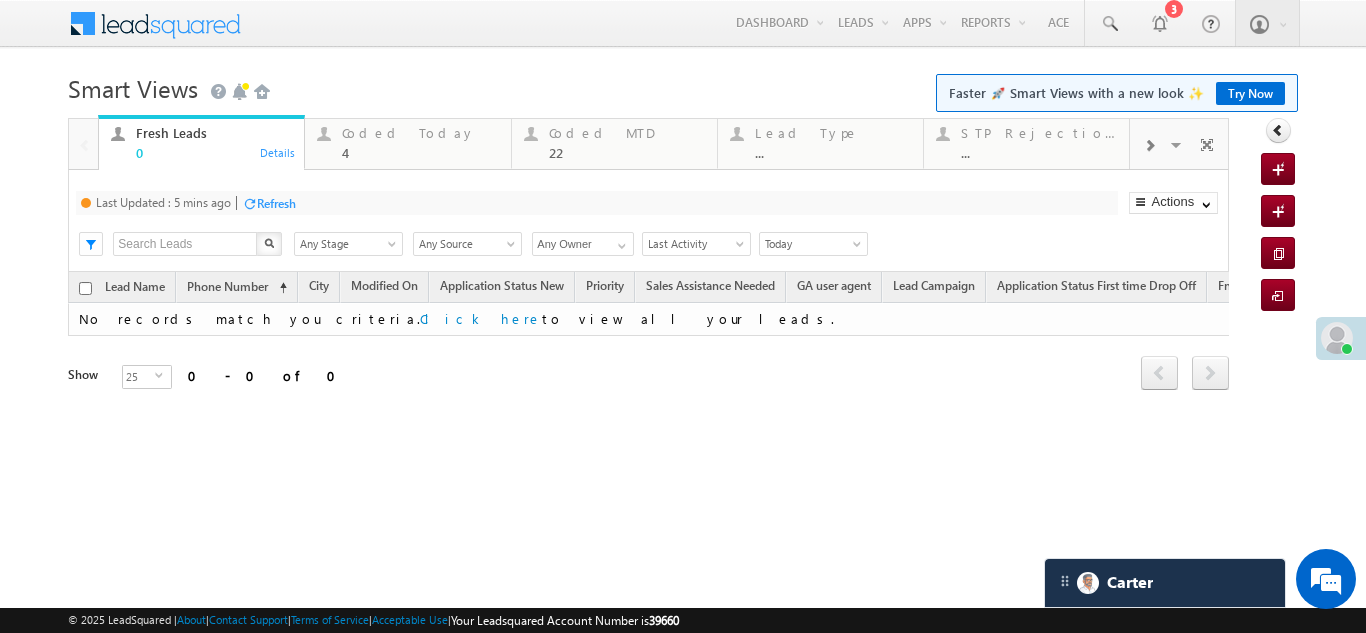 click on "Refresh" at bounding box center [276, 203] 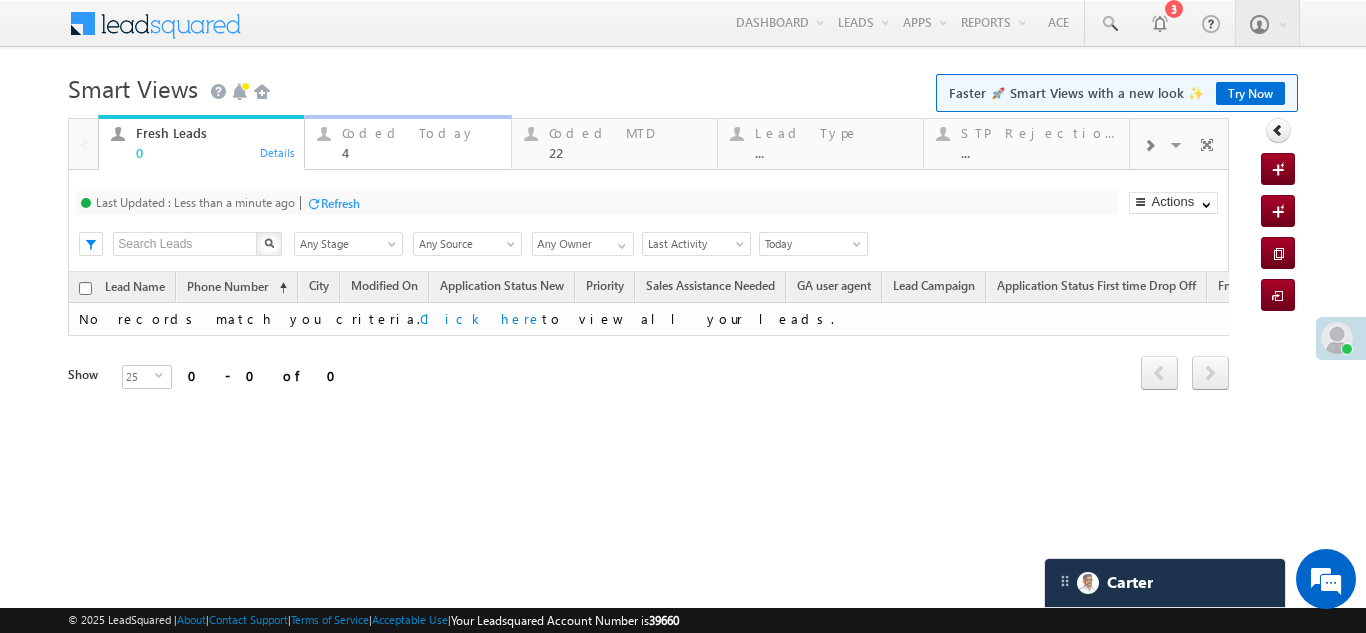 click on "Coded Today 4" at bounding box center (420, 140) 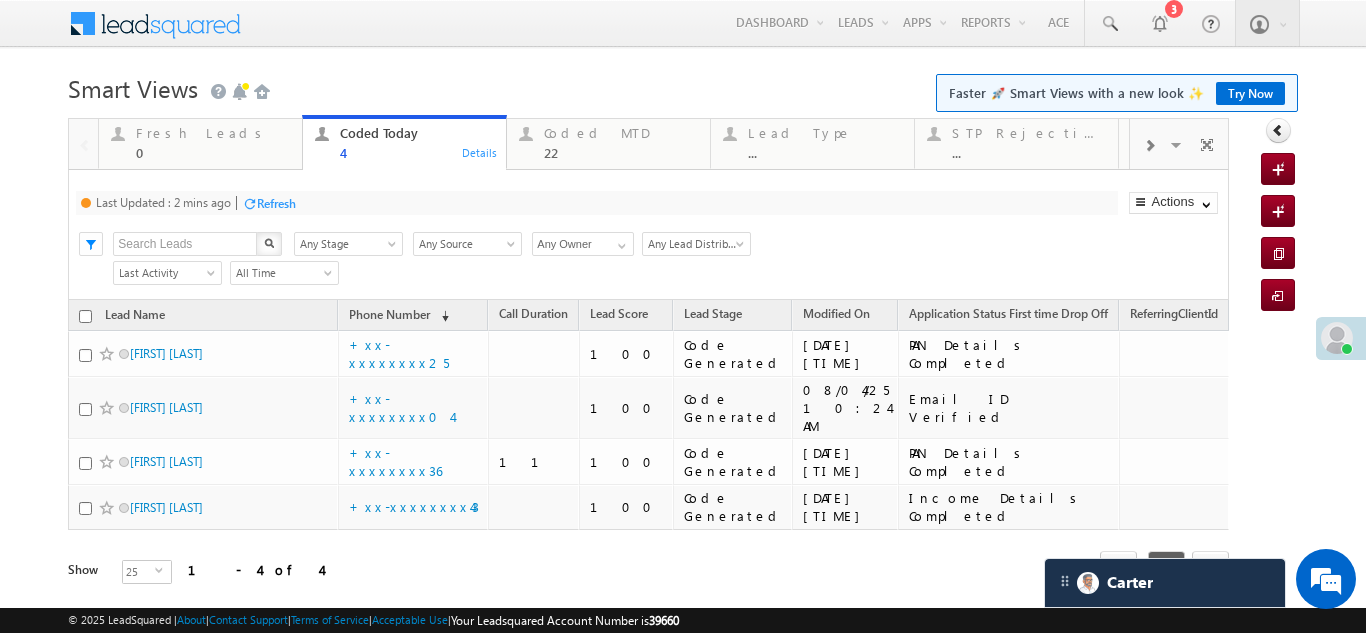 click on "Refresh" at bounding box center [276, 203] 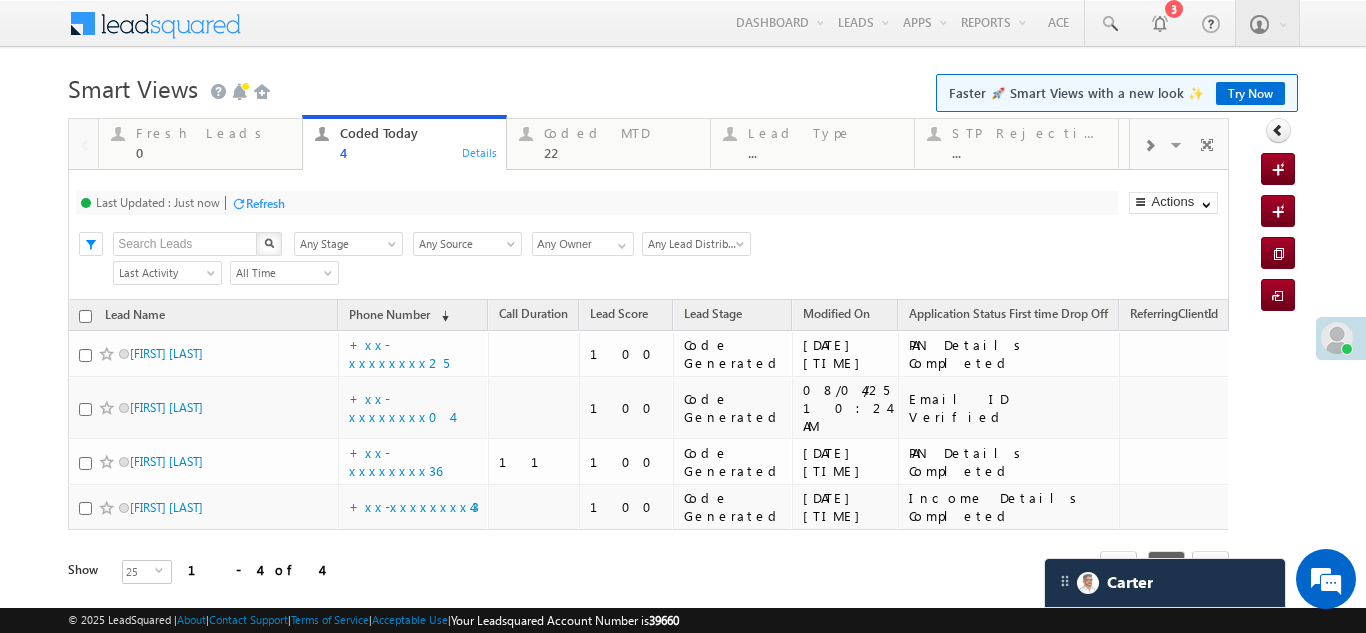 click on "Refresh" at bounding box center (265, 203) 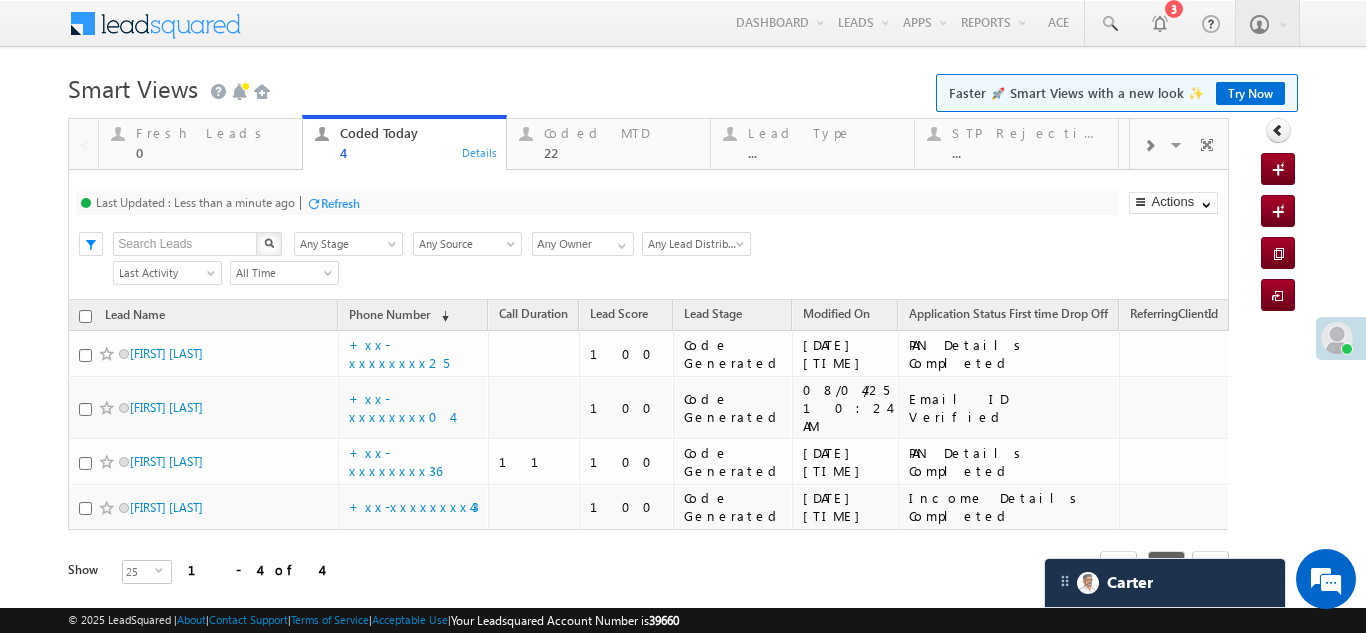 click on "Refresh" at bounding box center [340, 203] 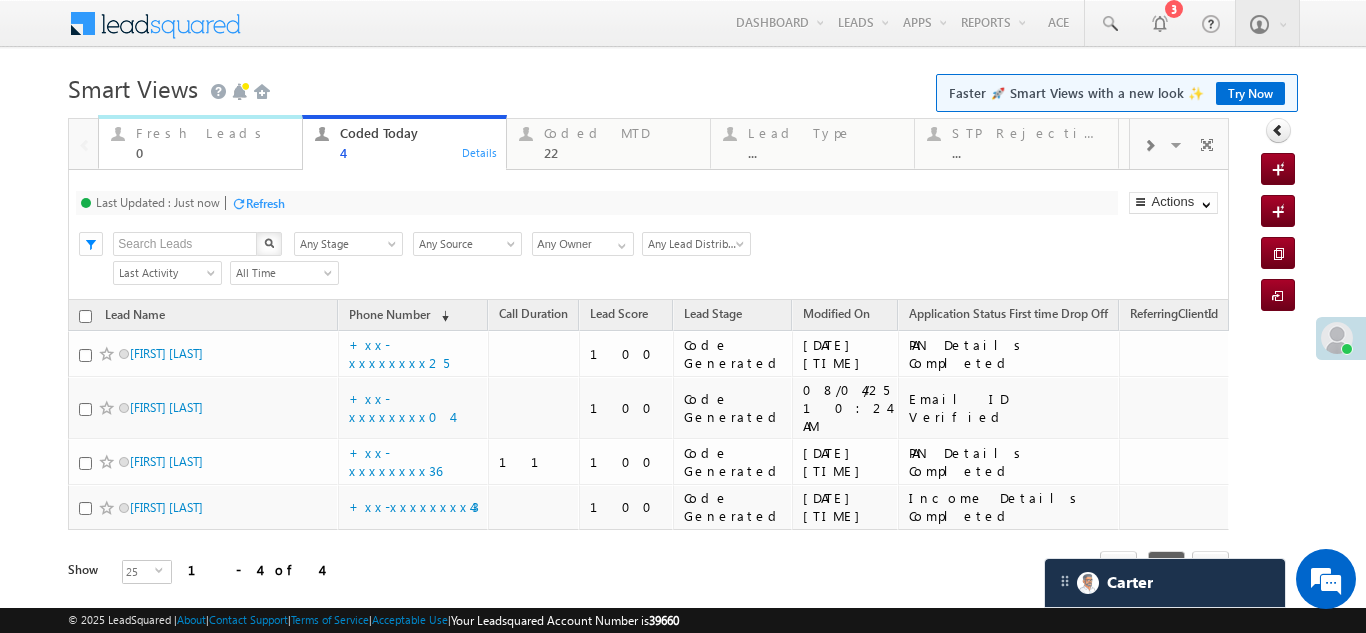 click on "Fresh Leads 0" at bounding box center (213, 140) 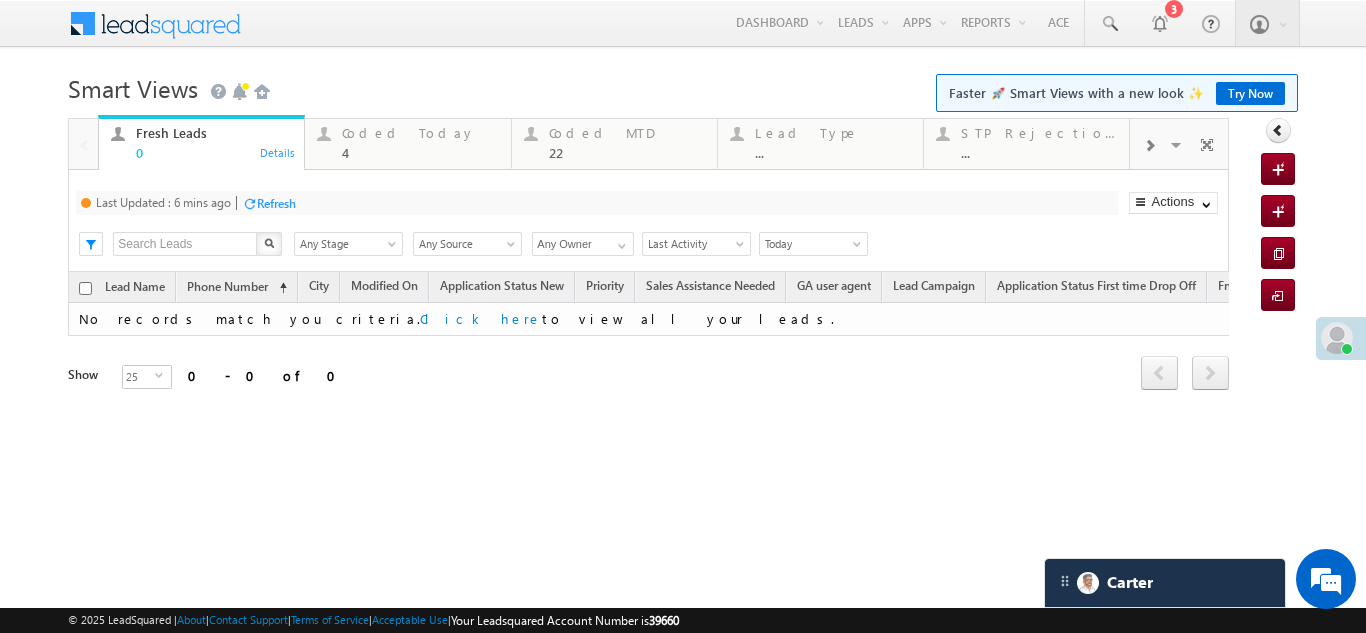 click on "Refresh" at bounding box center [276, 203] 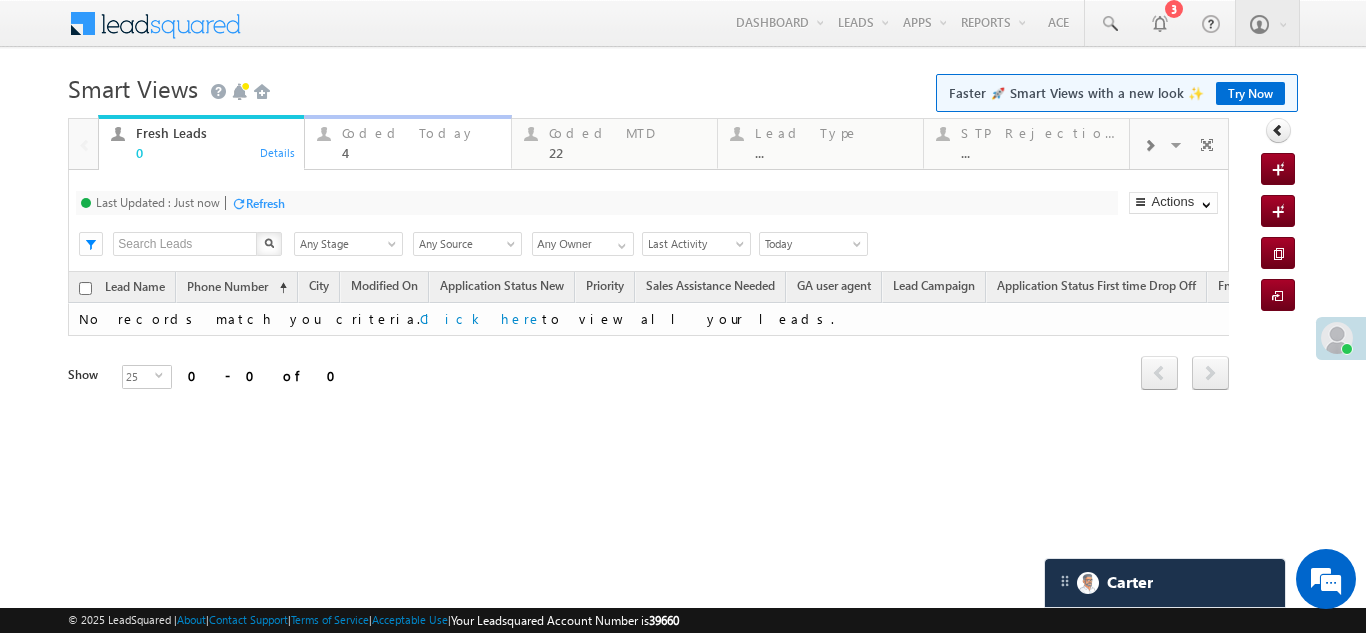 click on "Coded Today" at bounding box center [420, 133] 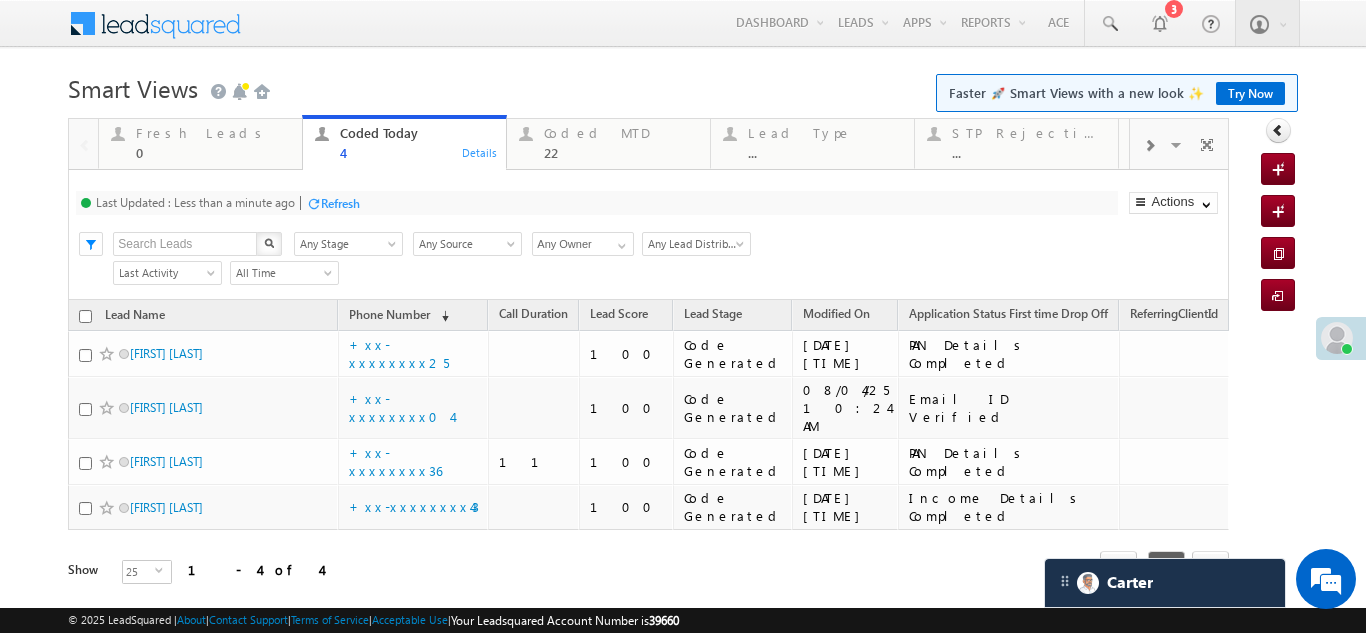 click on "Refresh" at bounding box center [340, 203] 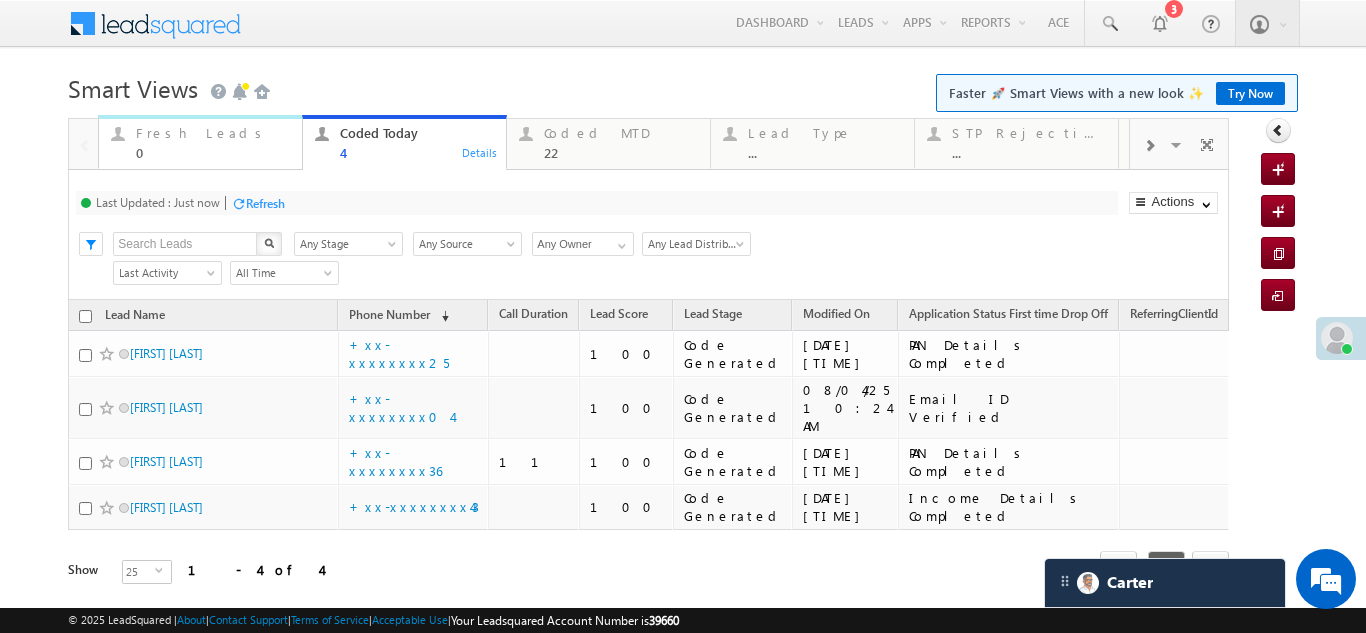 click on "Fresh Leads" at bounding box center [213, 133] 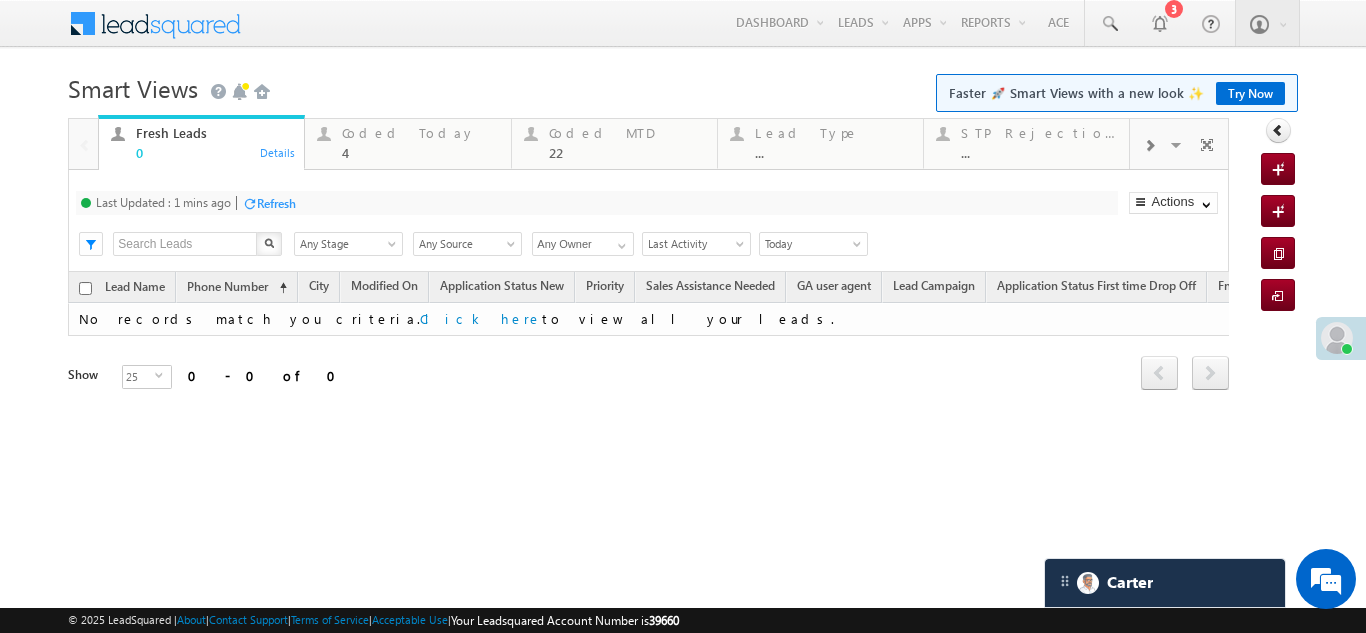 click on "Refresh" at bounding box center [276, 203] 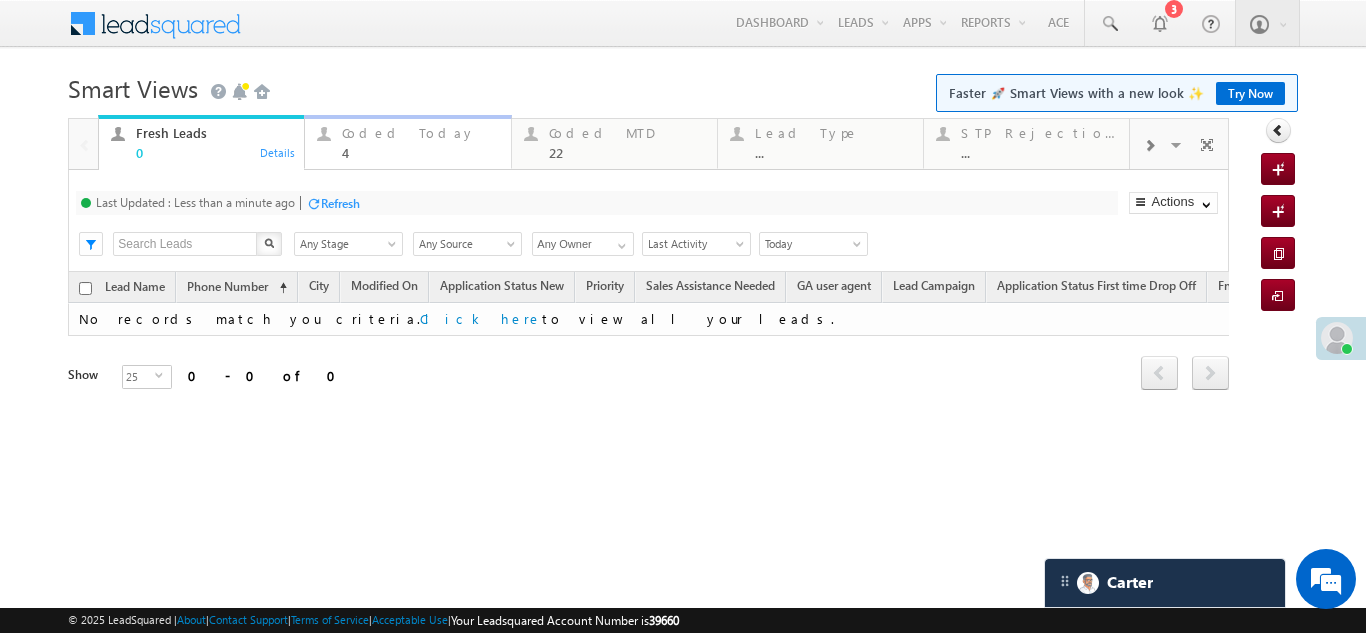 click on "Coded Today 4" at bounding box center (420, 140) 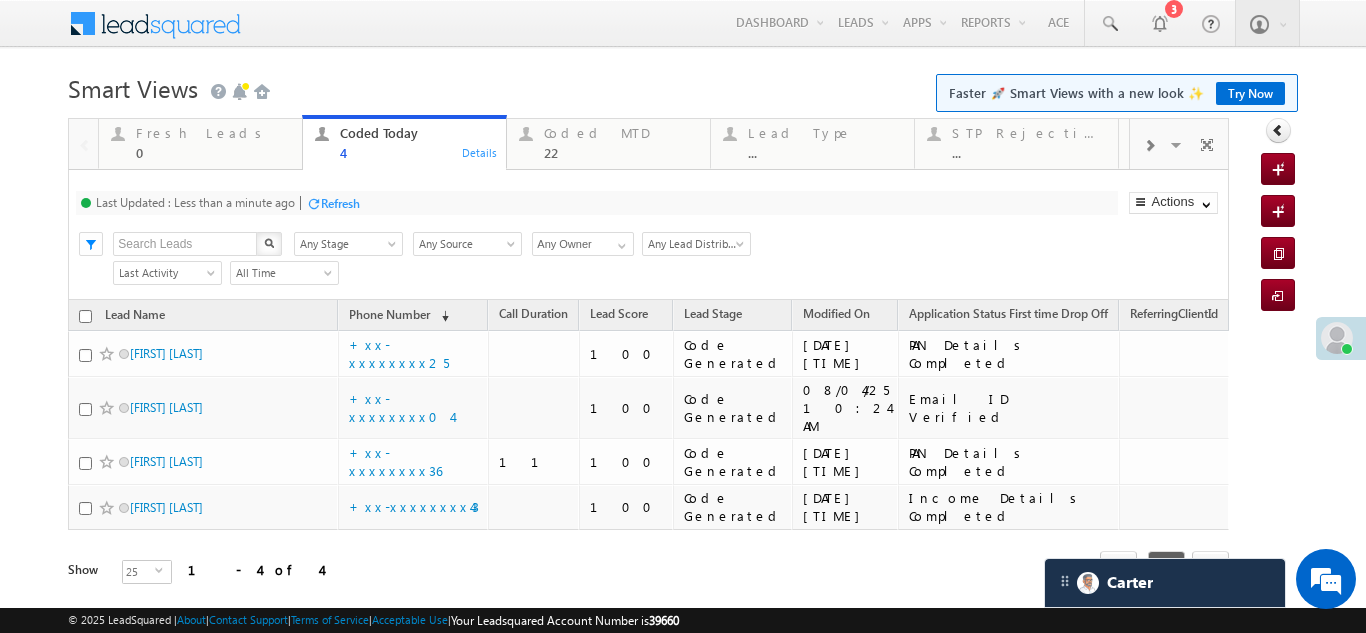 click on "Refresh" at bounding box center [340, 203] 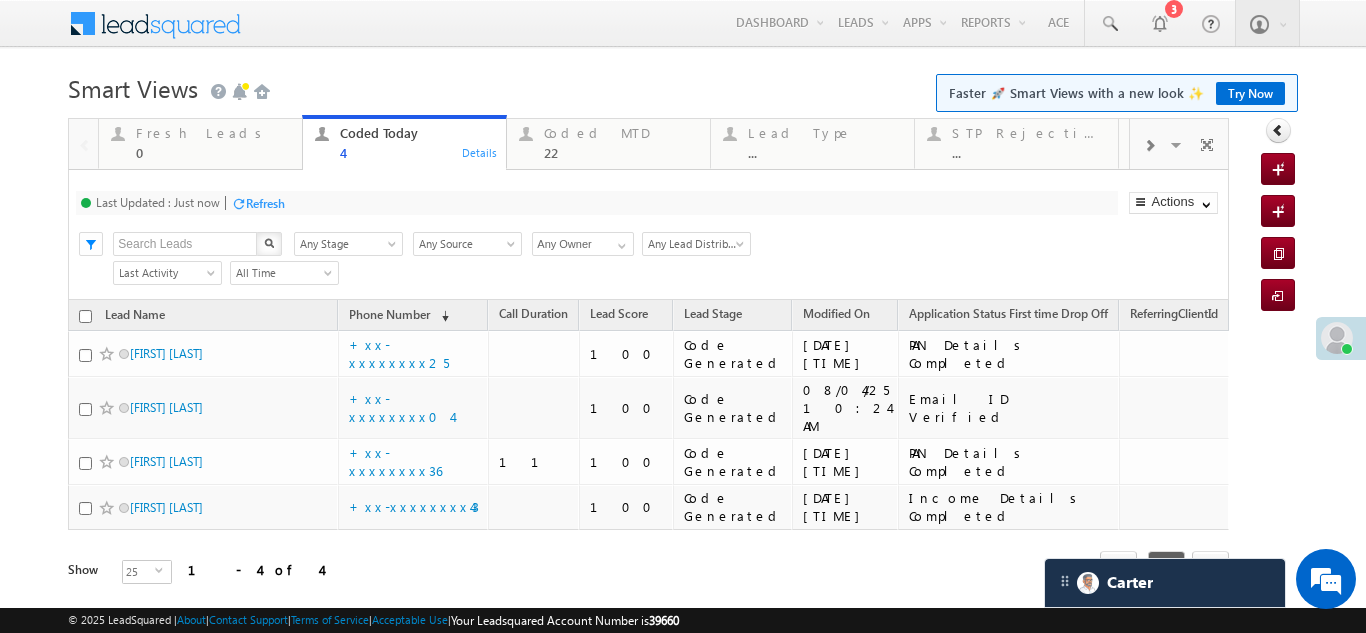click on "Refresh" at bounding box center [265, 203] 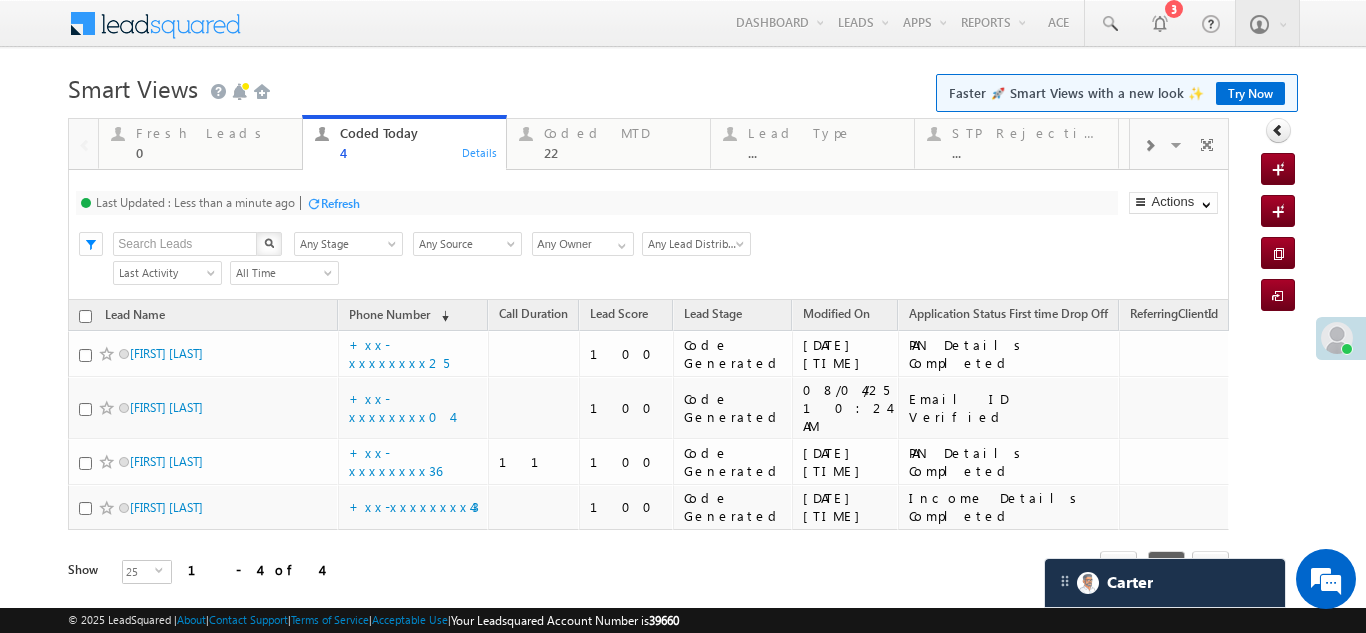 click on "Refresh" at bounding box center [340, 203] 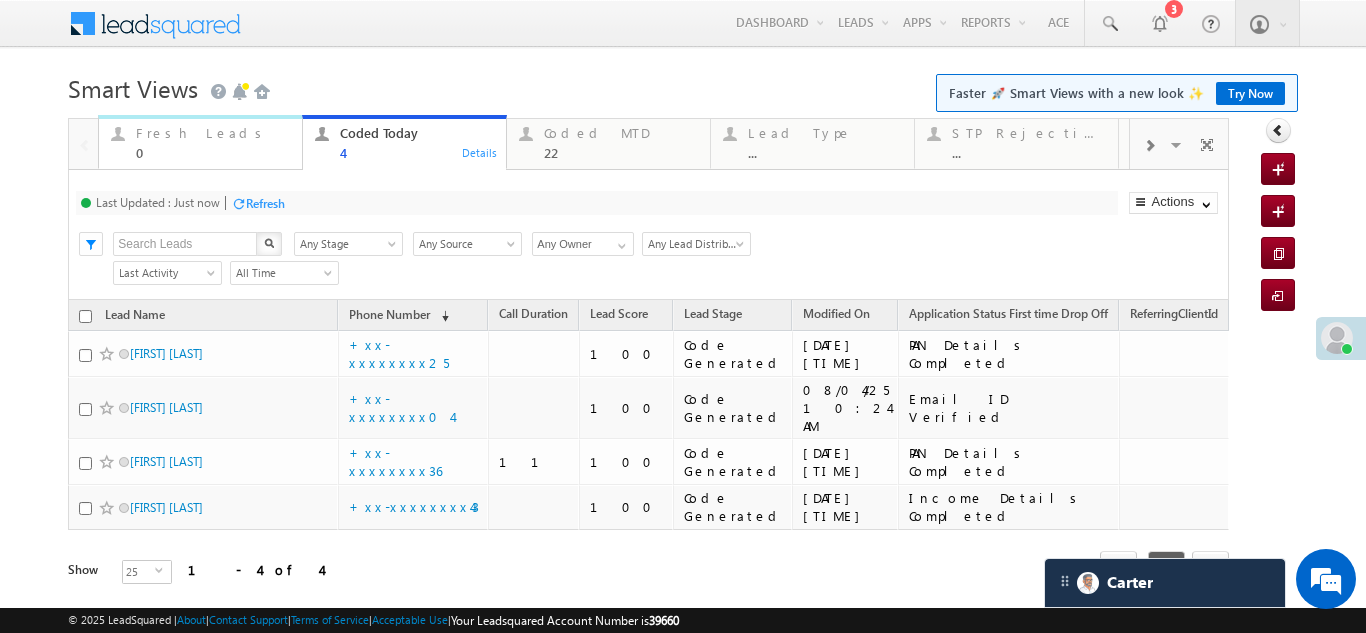 click on "Fresh Leads" at bounding box center [213, 133] 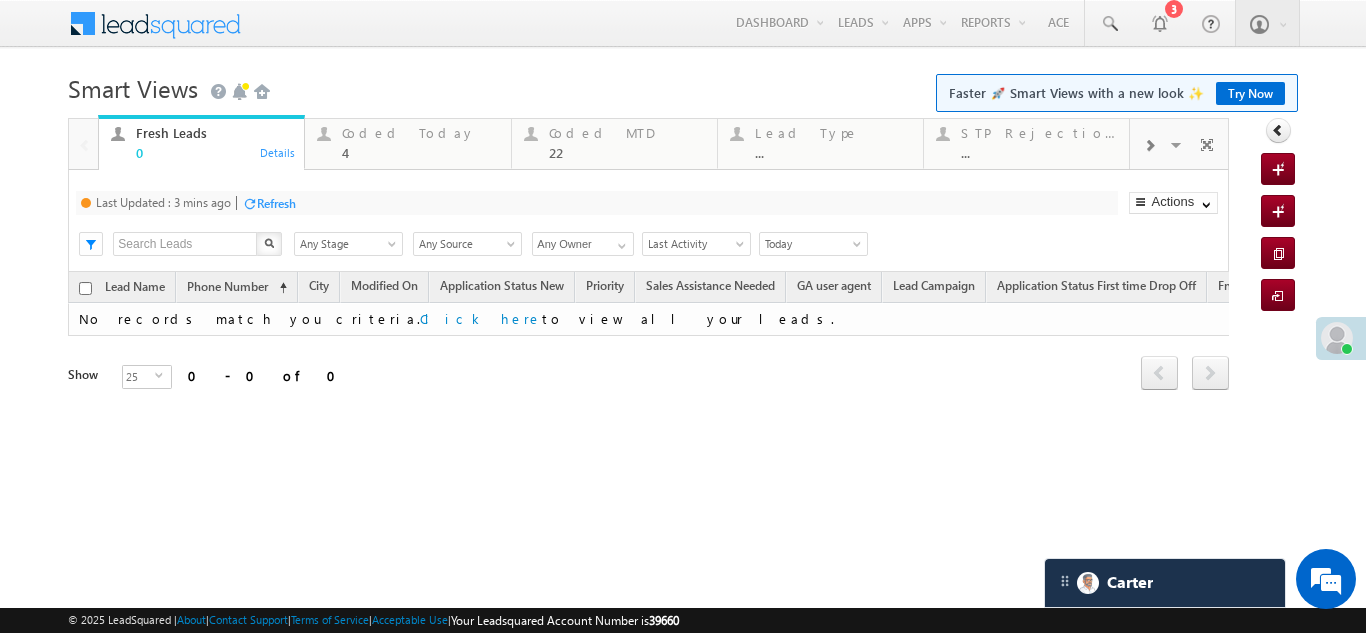 click on "Refresh" at bounding box center (276, 203) 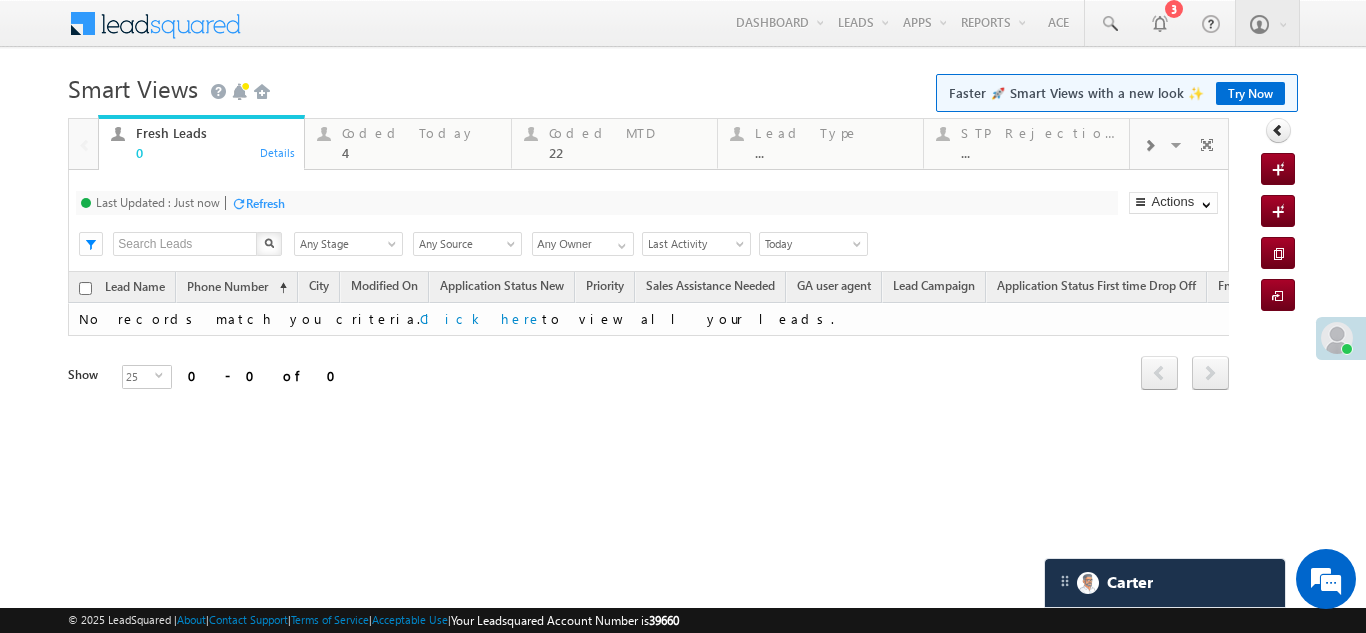 click on "Refresh" at bounding box center (258, 202) 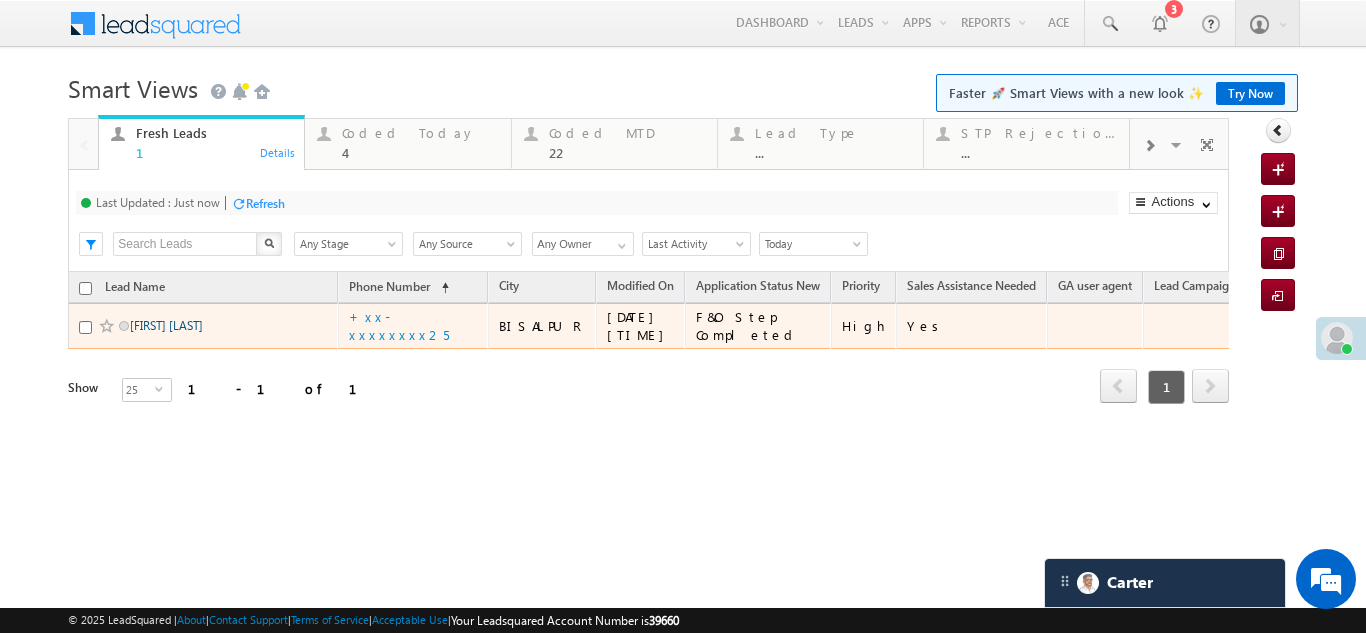 drag, startPoint x: 159, startPoint y: 324, endPoint x: 146, endPoint y: 324, distance: 13 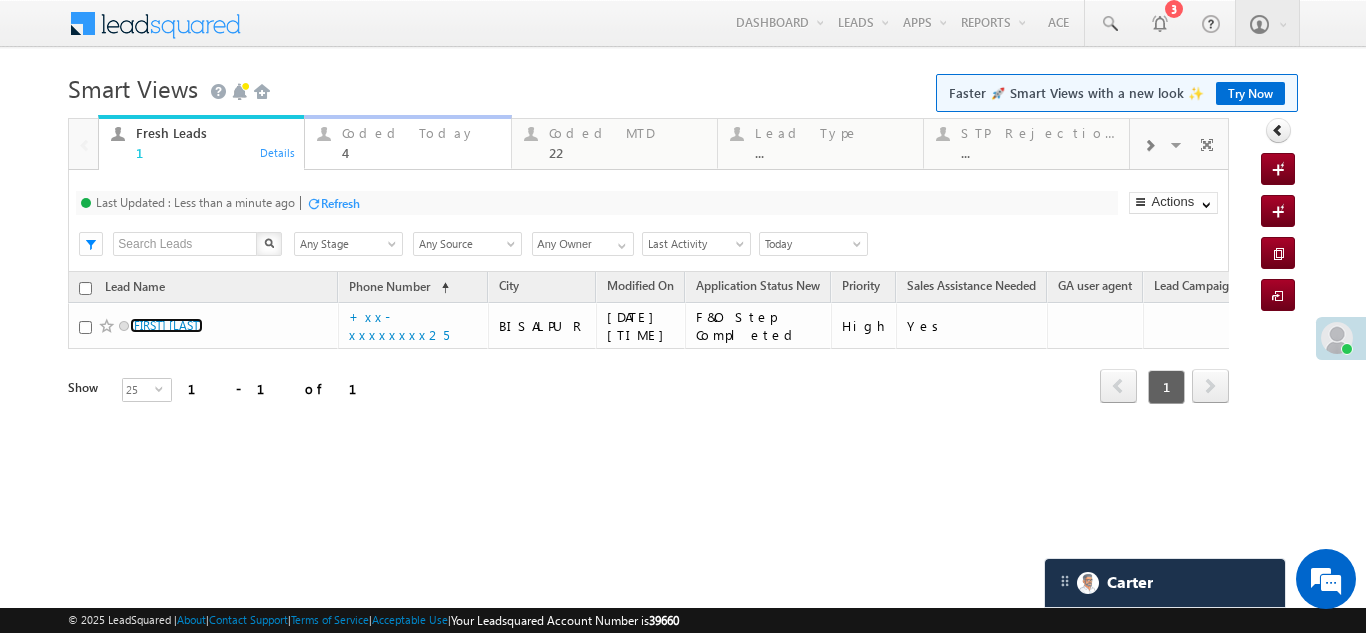 click on "Coded Today 4" at bounding box center [420, 140] 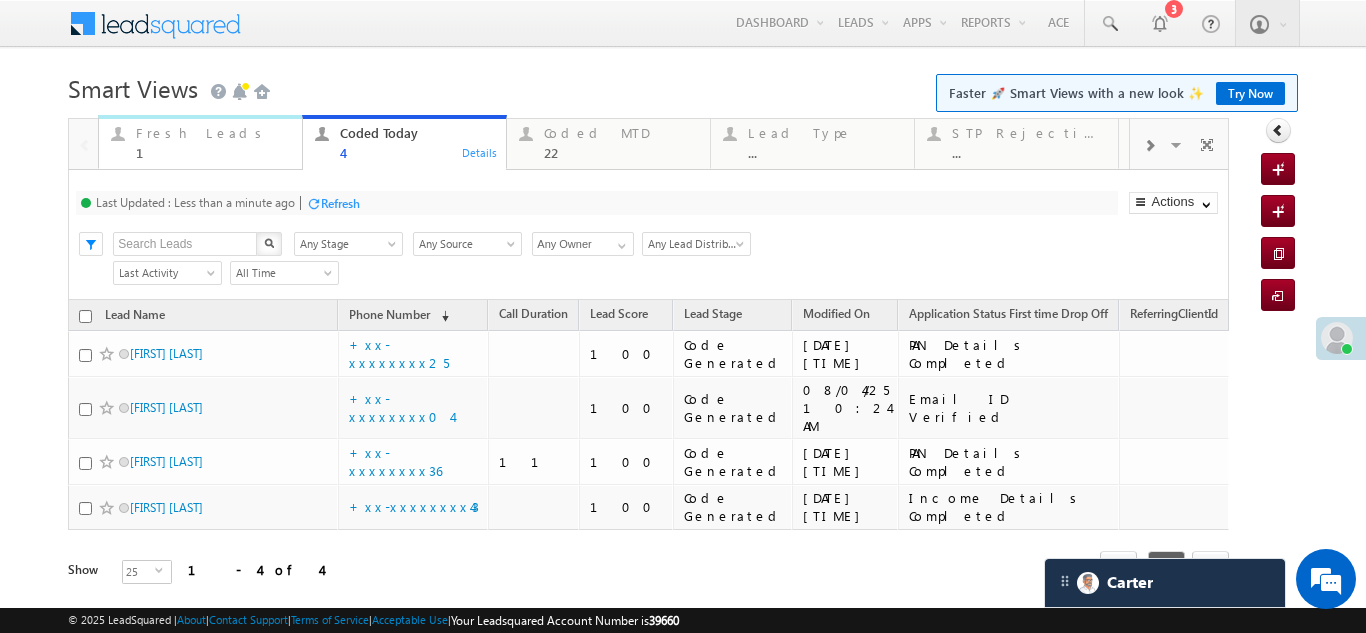 click at bounding box center [117, 133] 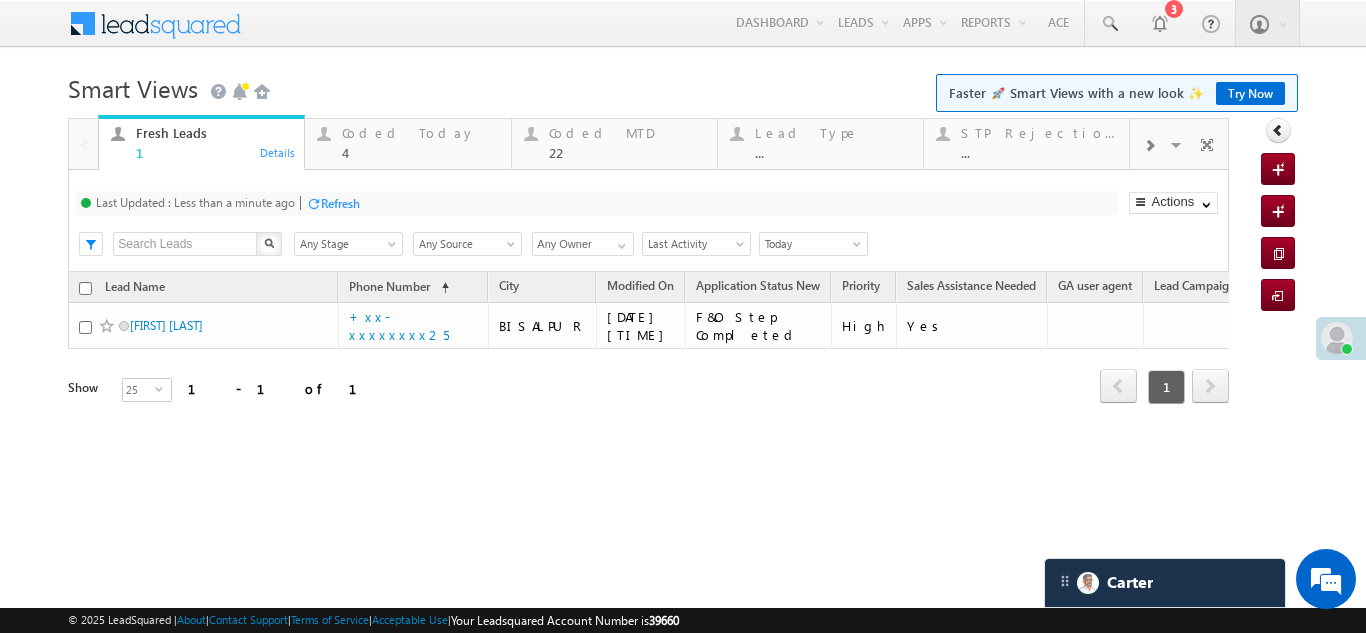 drag, startPoint x: 30, startPoint y: 141, endPoint x: 0, endPoint y: 181, distance: 50 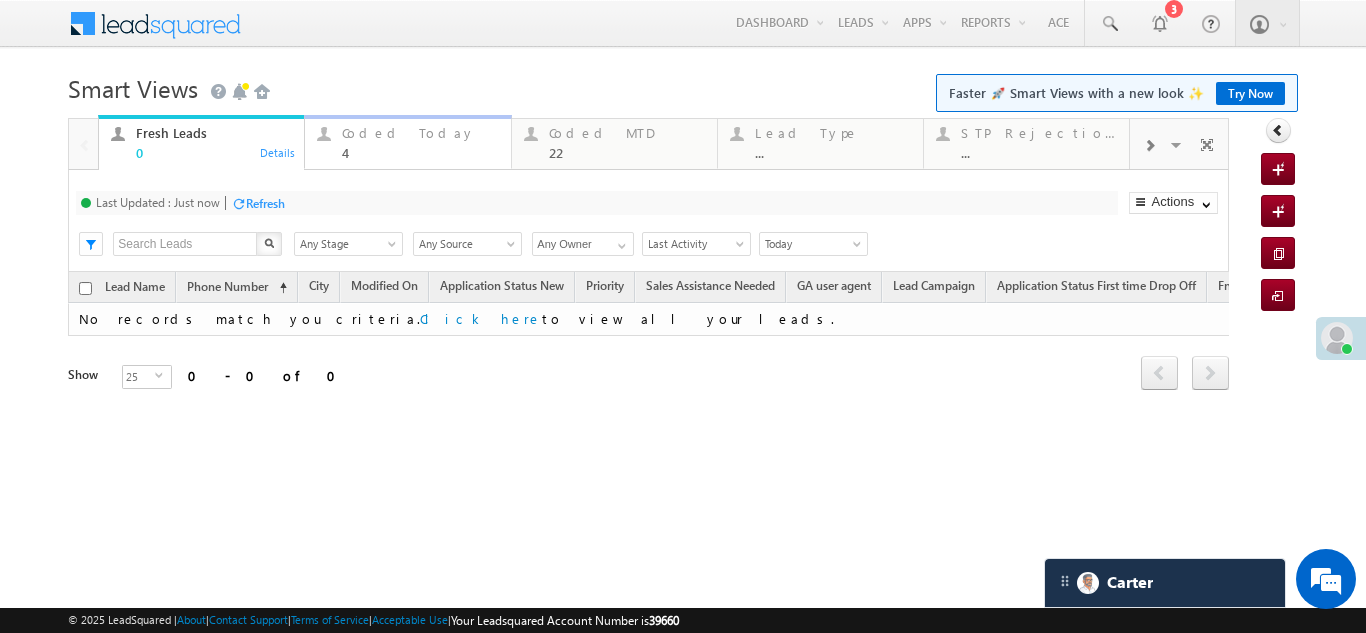 click on "Coded Today" at bounding box center [420, 133] 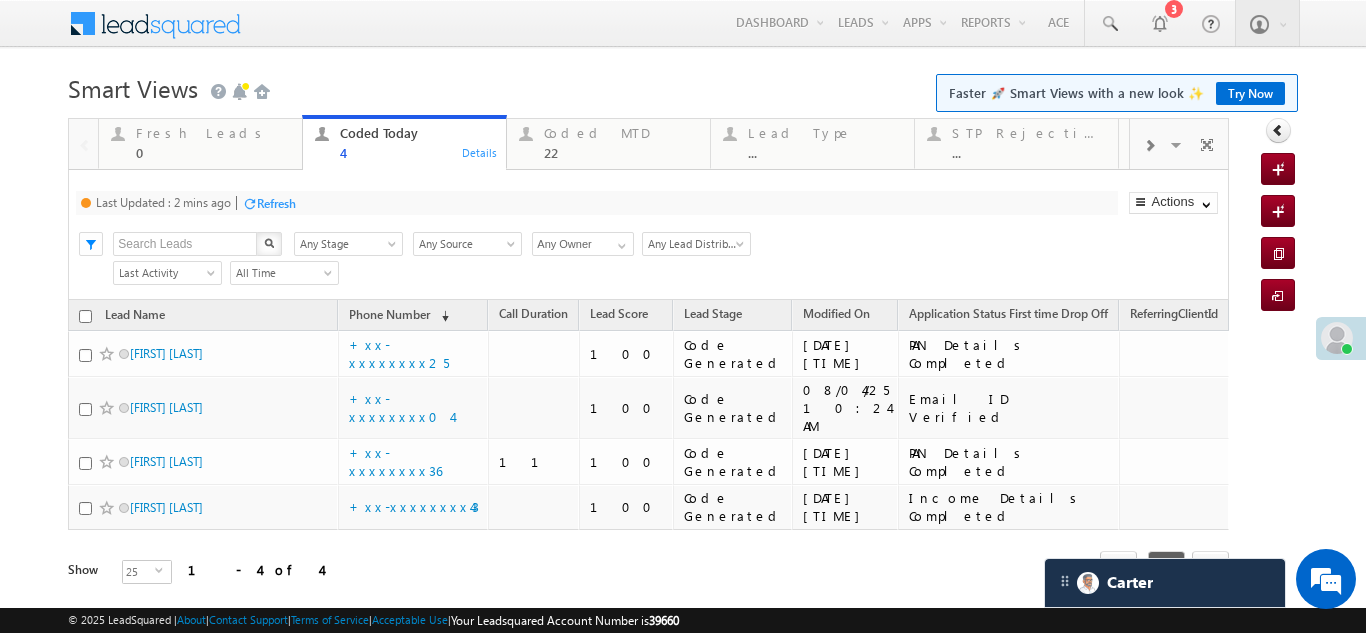 click on "Refresh" at bounding box center [276, 203] 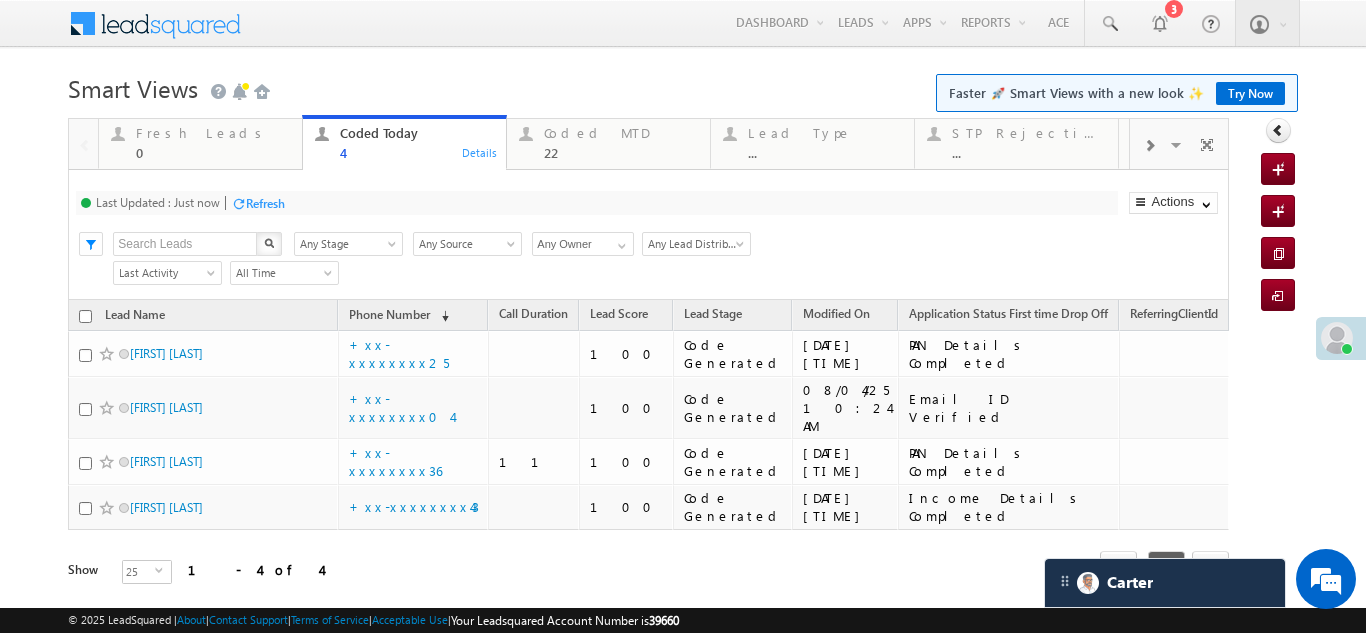 click on "Refresh" at bounding box center (265, 203) 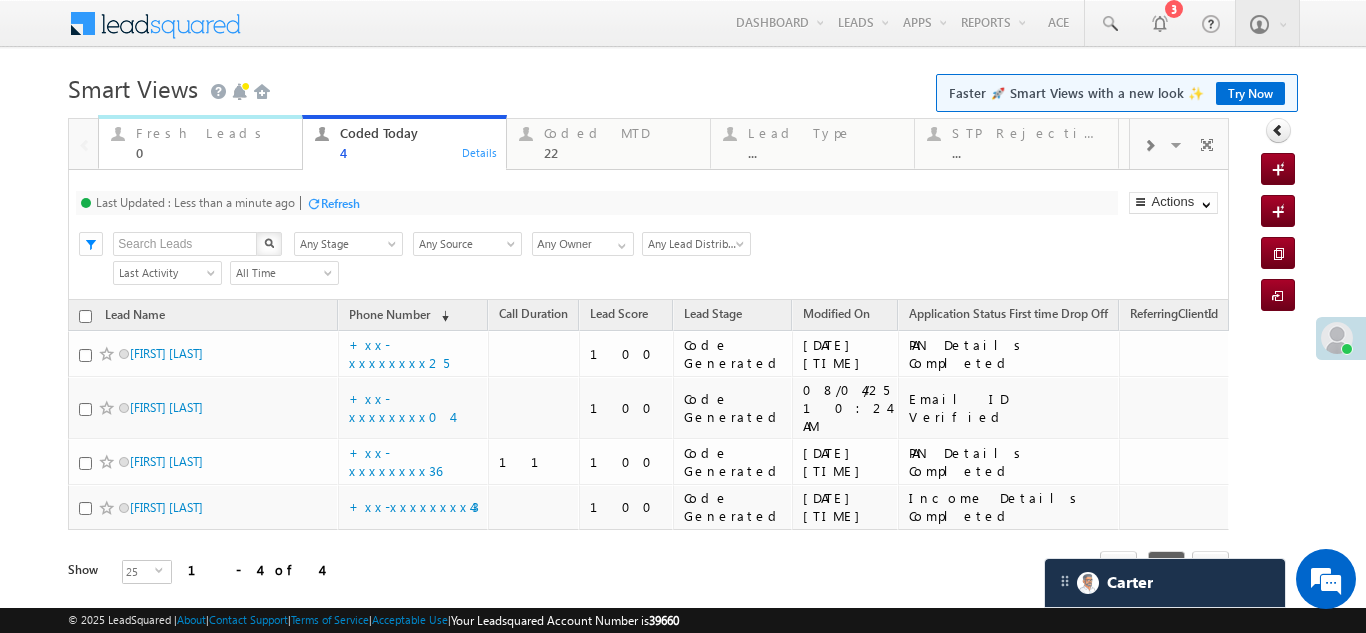click on "Fresh Leads" at bounding box center (213, 133) 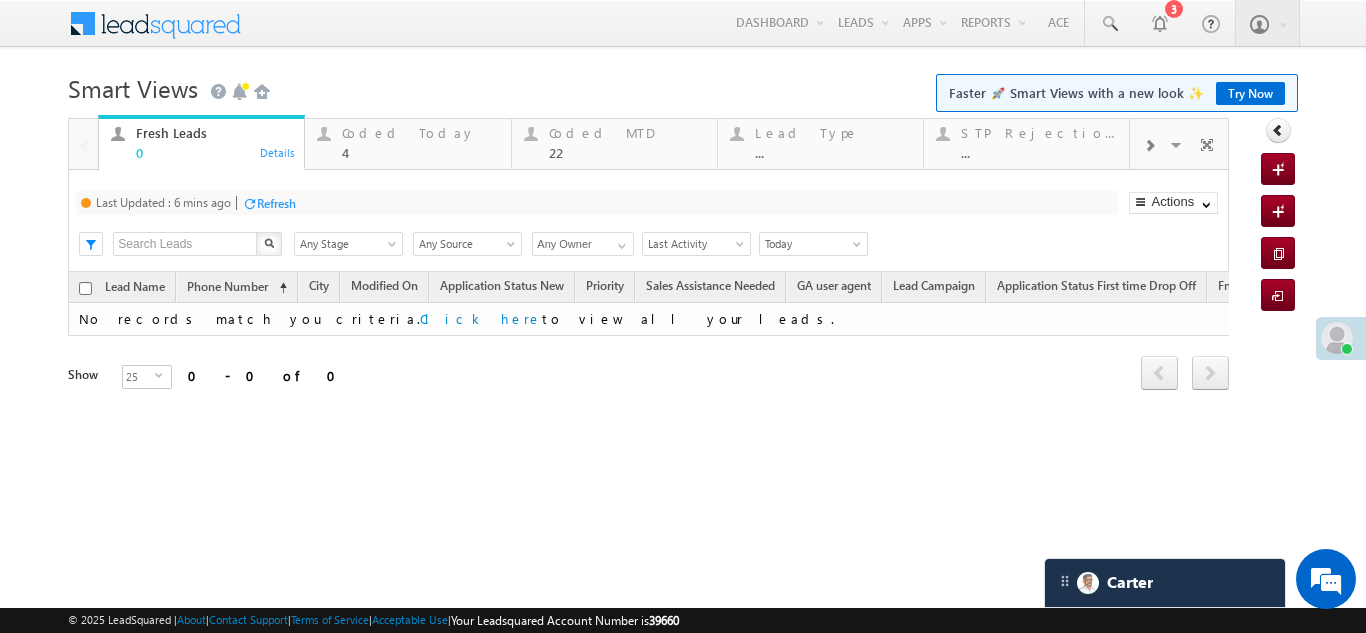 click on "Refresh" at bounding box center (276, 203) 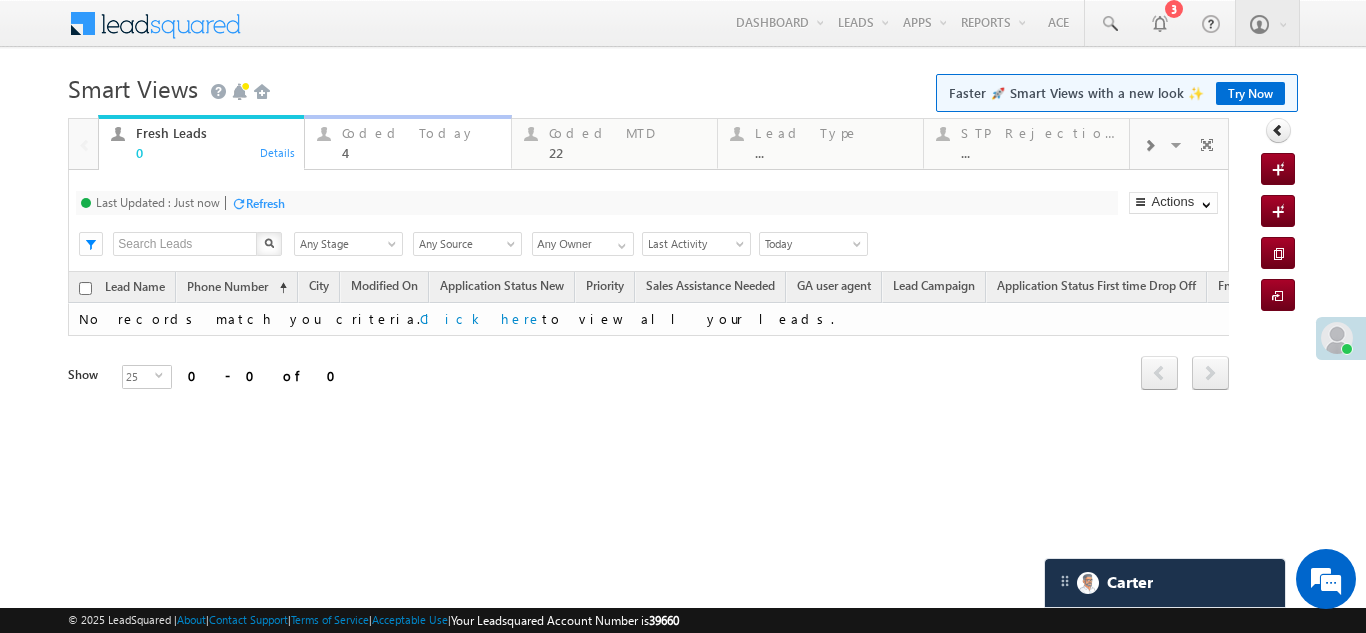 click on "Coded Today" at bounding box center [420, 133] 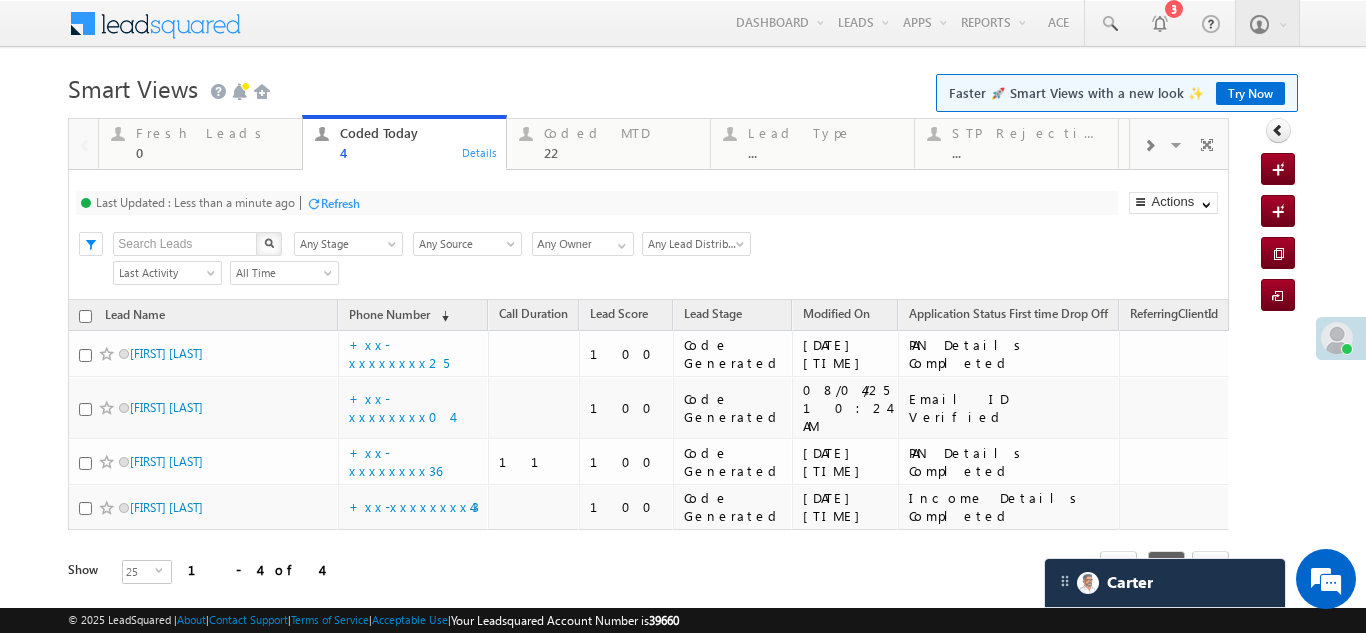 click on "Refresh" at bounding box center (340, 203) 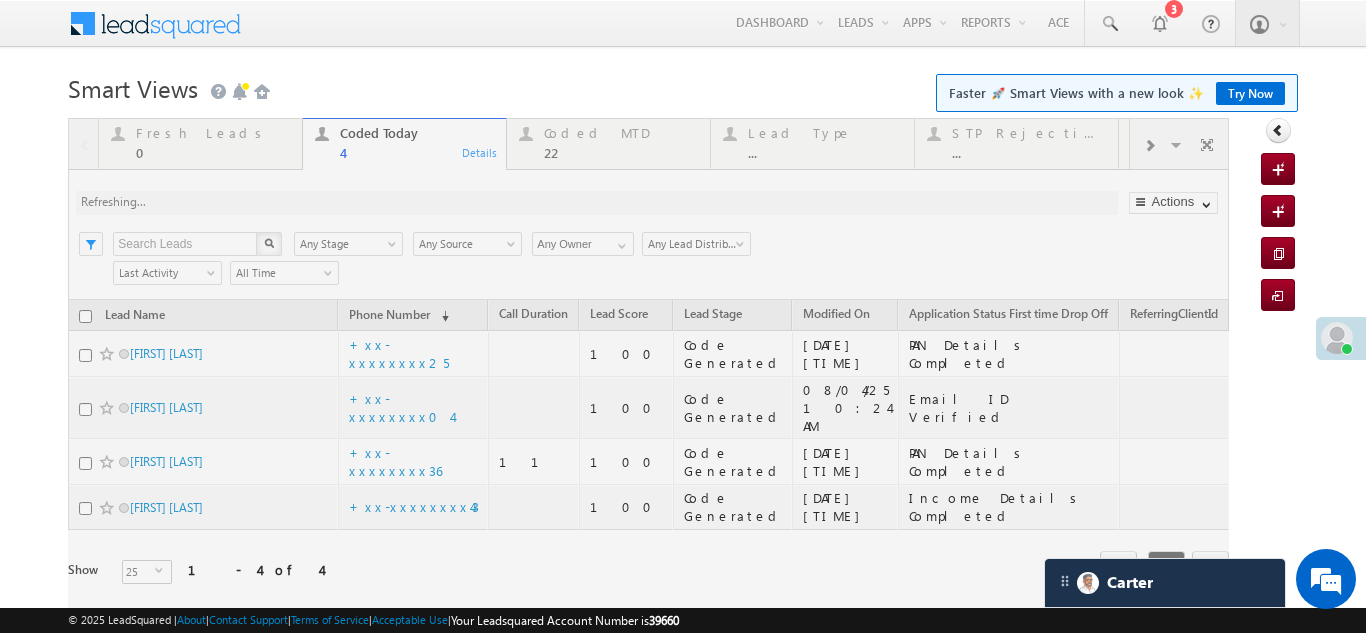 click on "Fresh Leads" at bounding box center [213, 133] 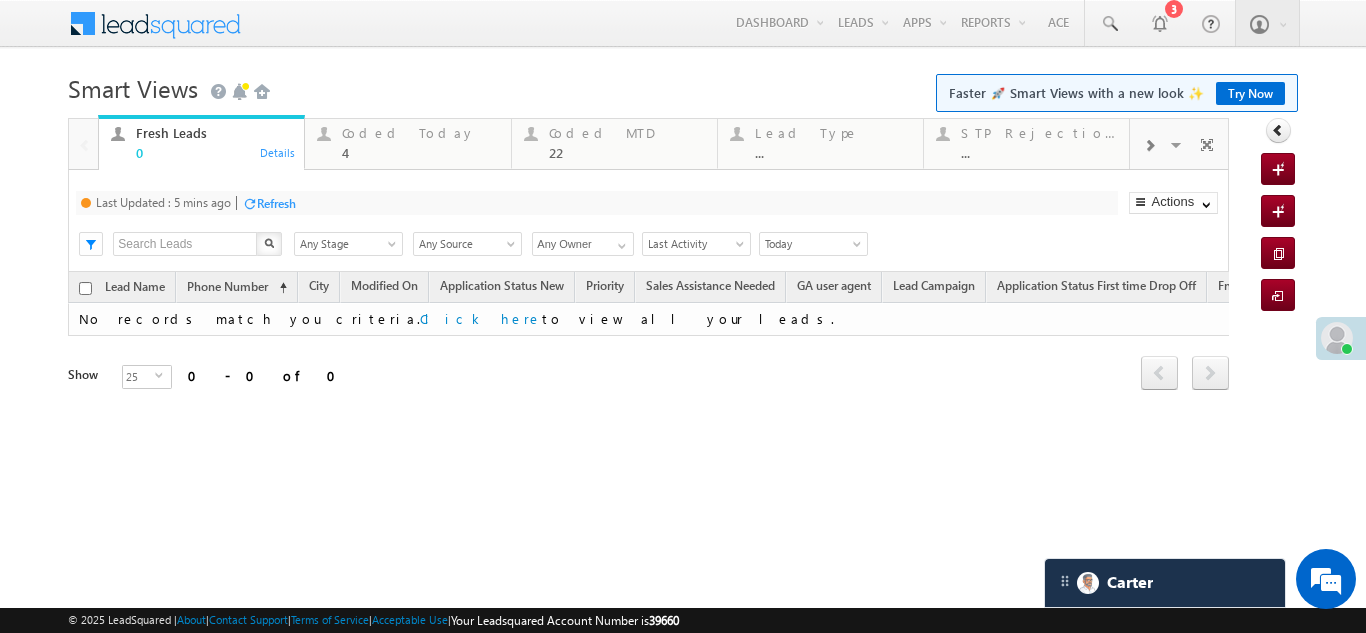 click on "Refresh" at bounding box center [276, 203] 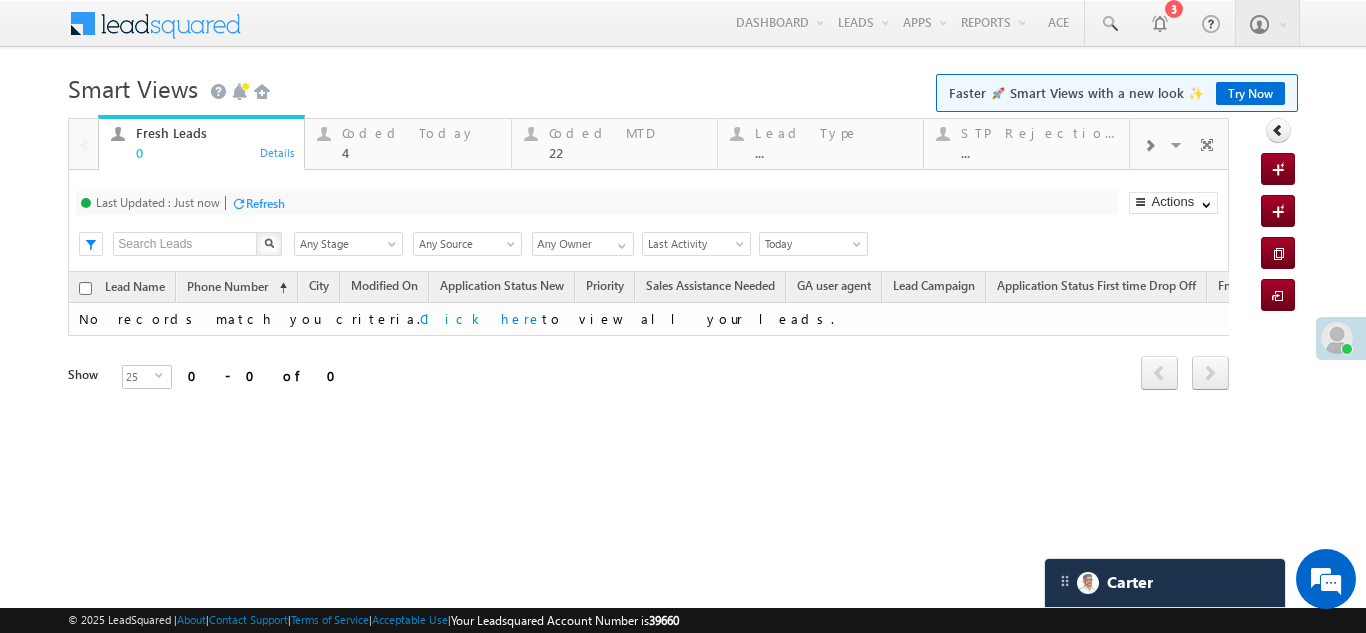 click on "Refresh" at bounding box center [265, 203] 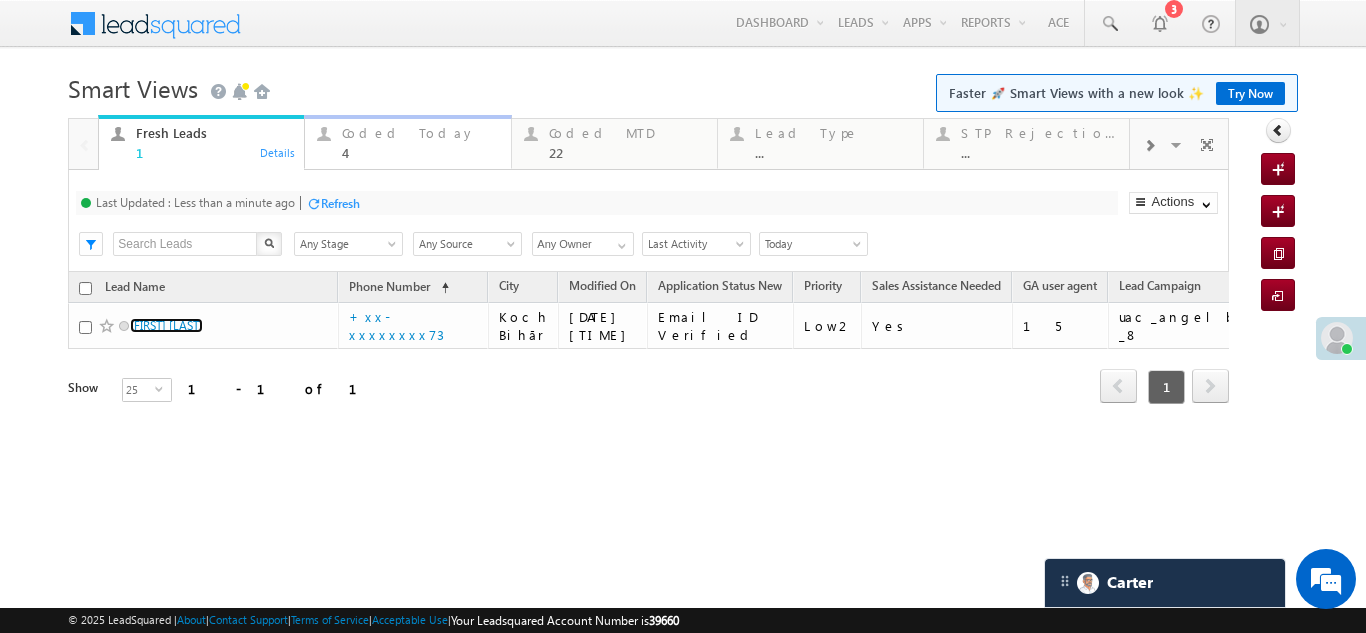 click on "Coded Today 4" at bounding box center [420, 140] 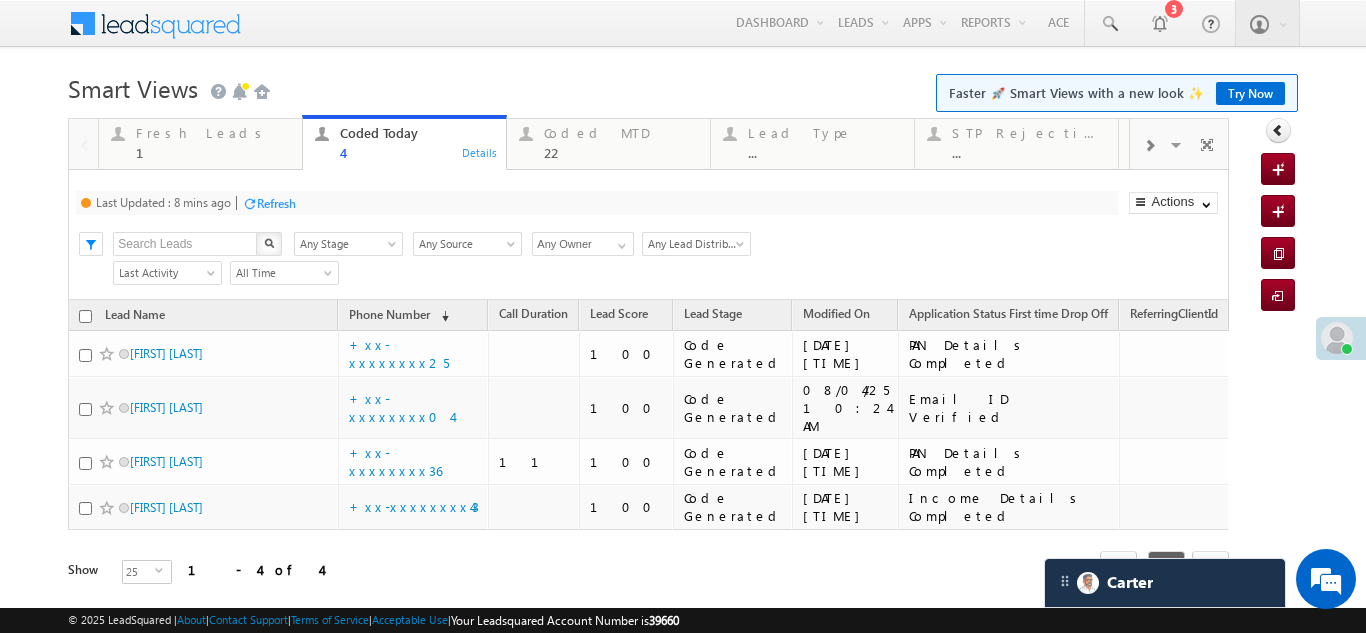 click on "Refresh" at bounding box center [276, 203] 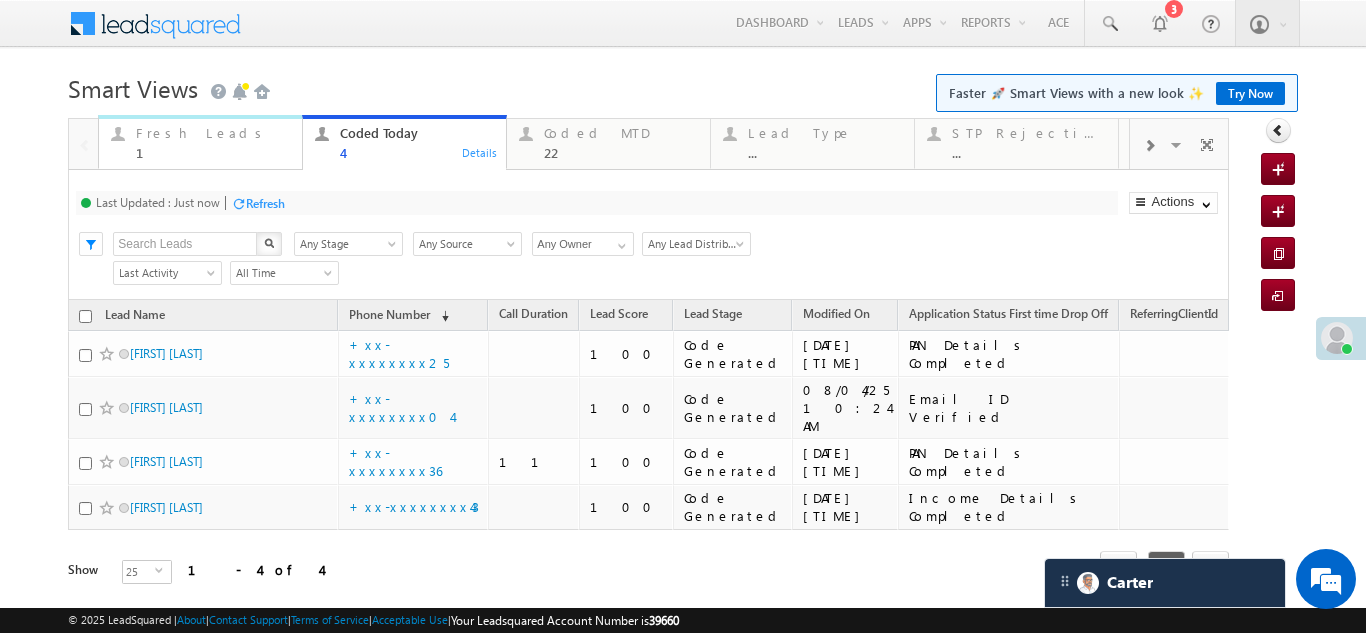 click on "Fresh Leads" at bounding box center [213, 133] 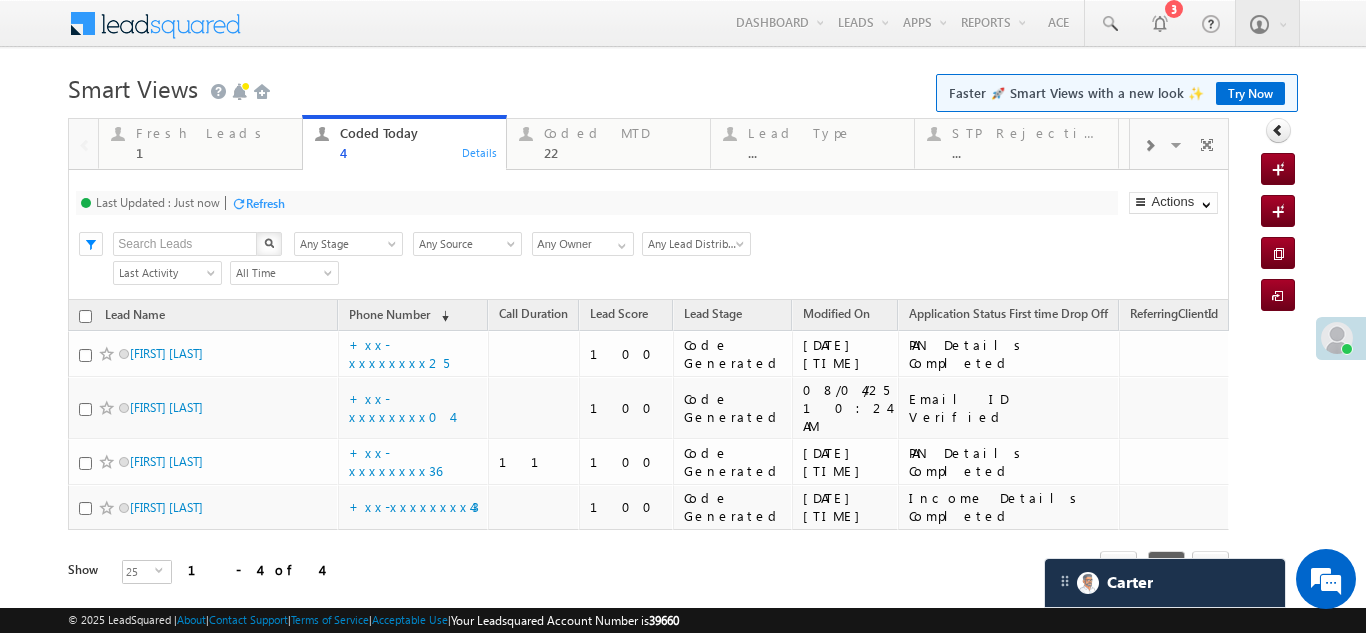 click on "Refresh" at bounding box center [-33554154, -33554227] 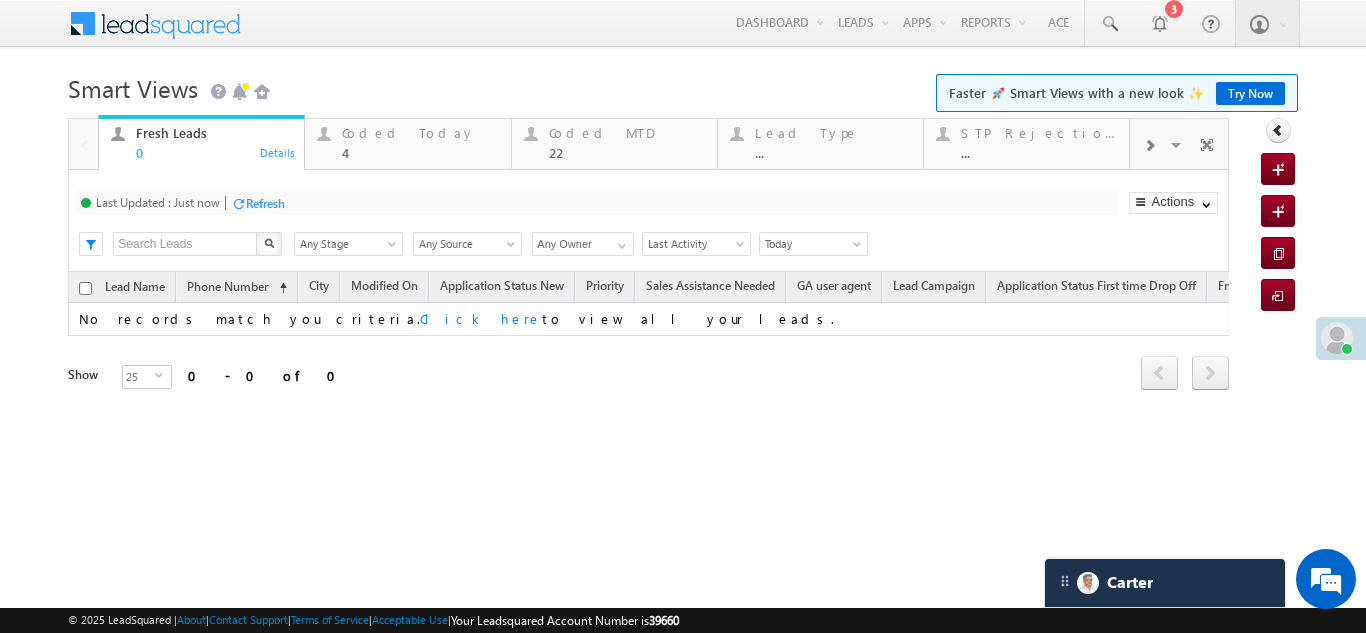 click on "Refresh" at bounding box center [265, 203] 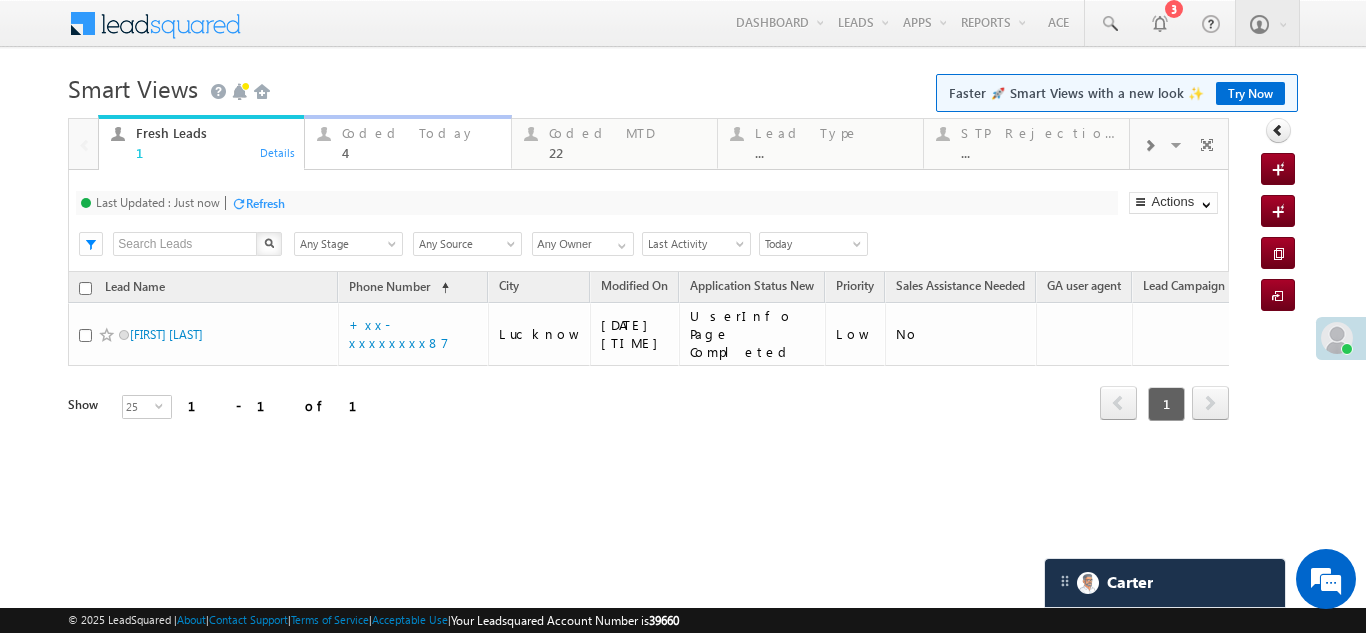 click on "Coded Today" at bounding box center [420, 133] 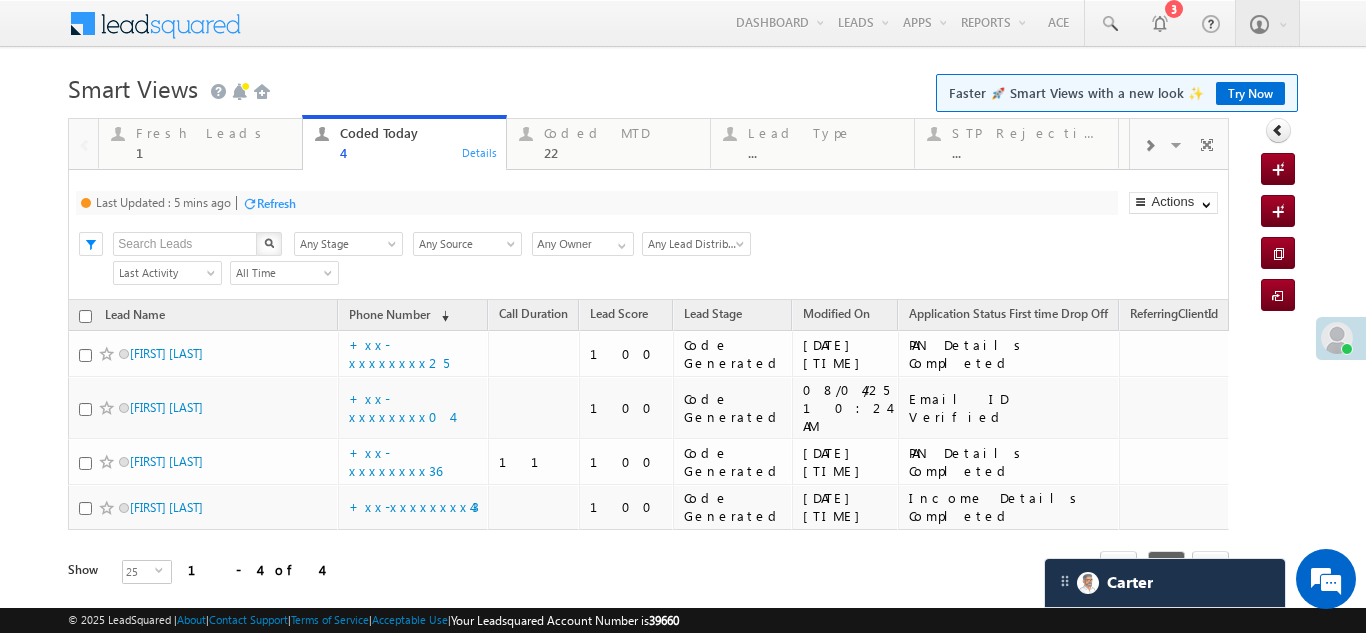click on "Refresh" at bounding box center (276, 203) 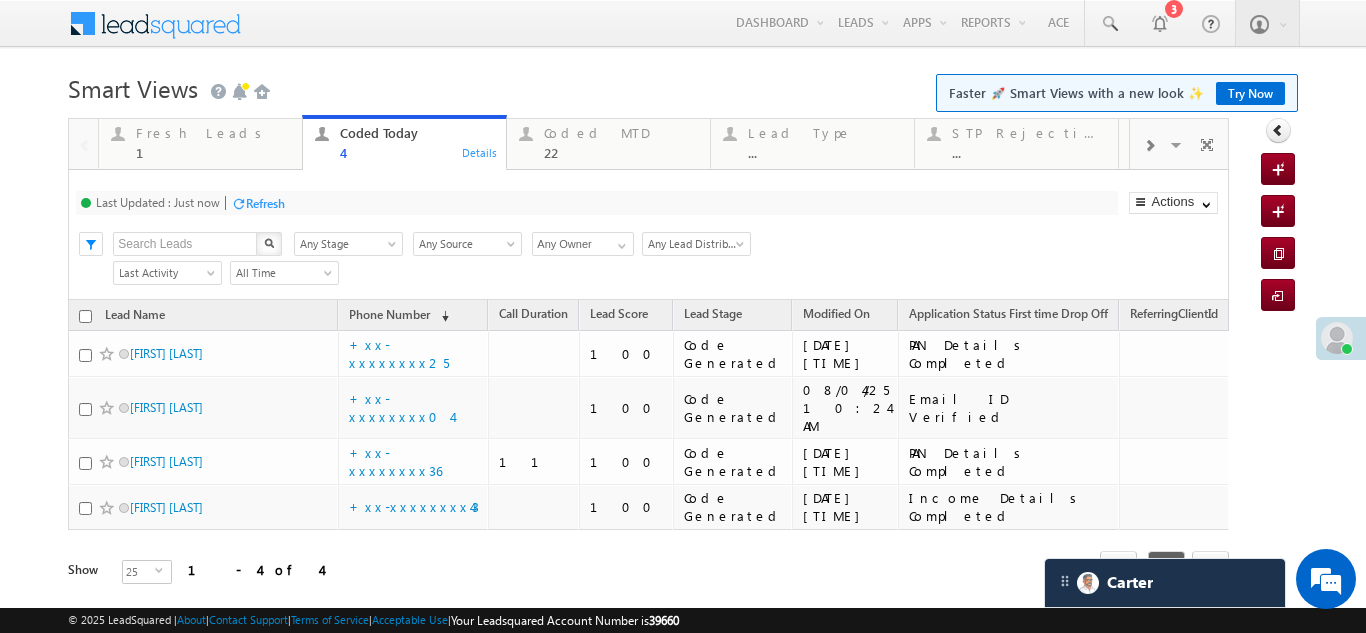 click on "Refresh" at bounding box center [265, 203] 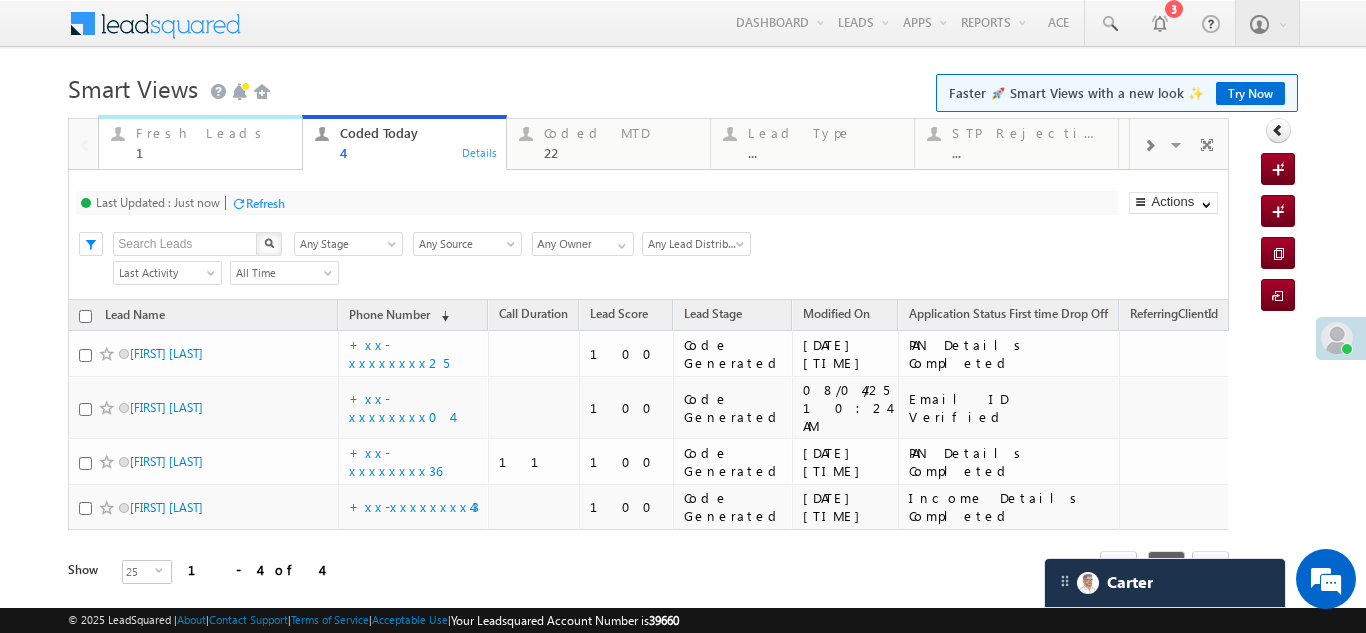 click on "Fresh Leads 1" at bounding box center [213, 140] 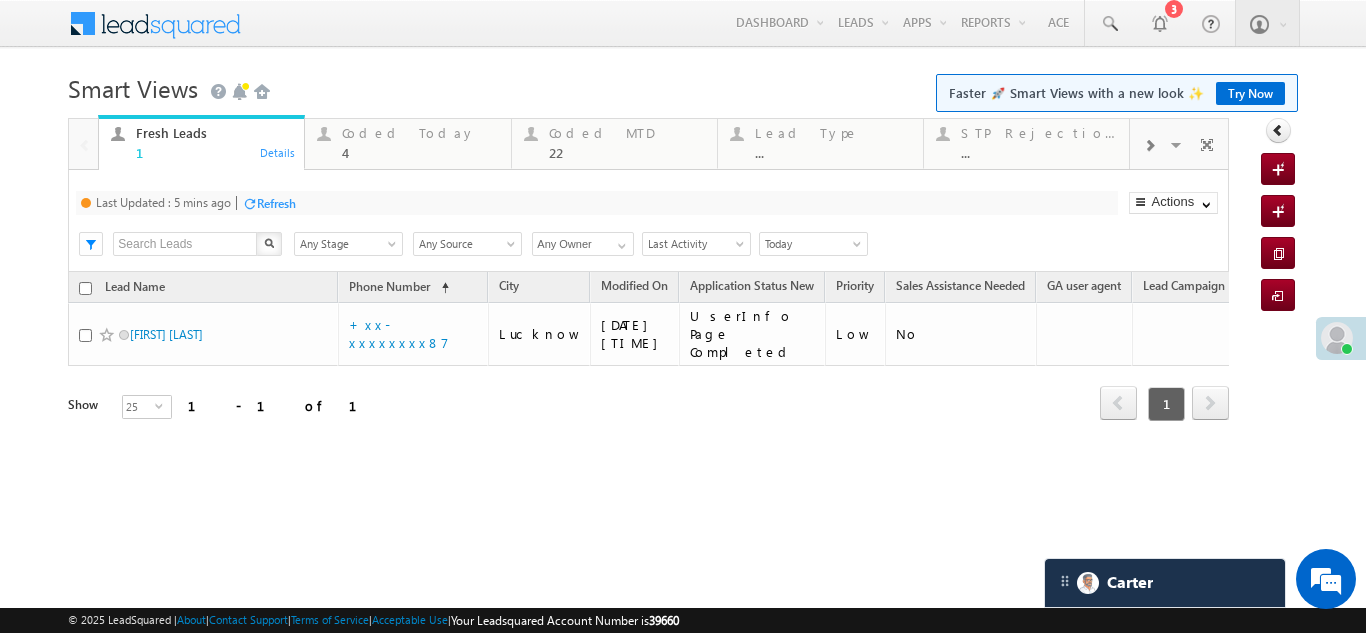 click on "Refresh" at bounding box center [276, 203] 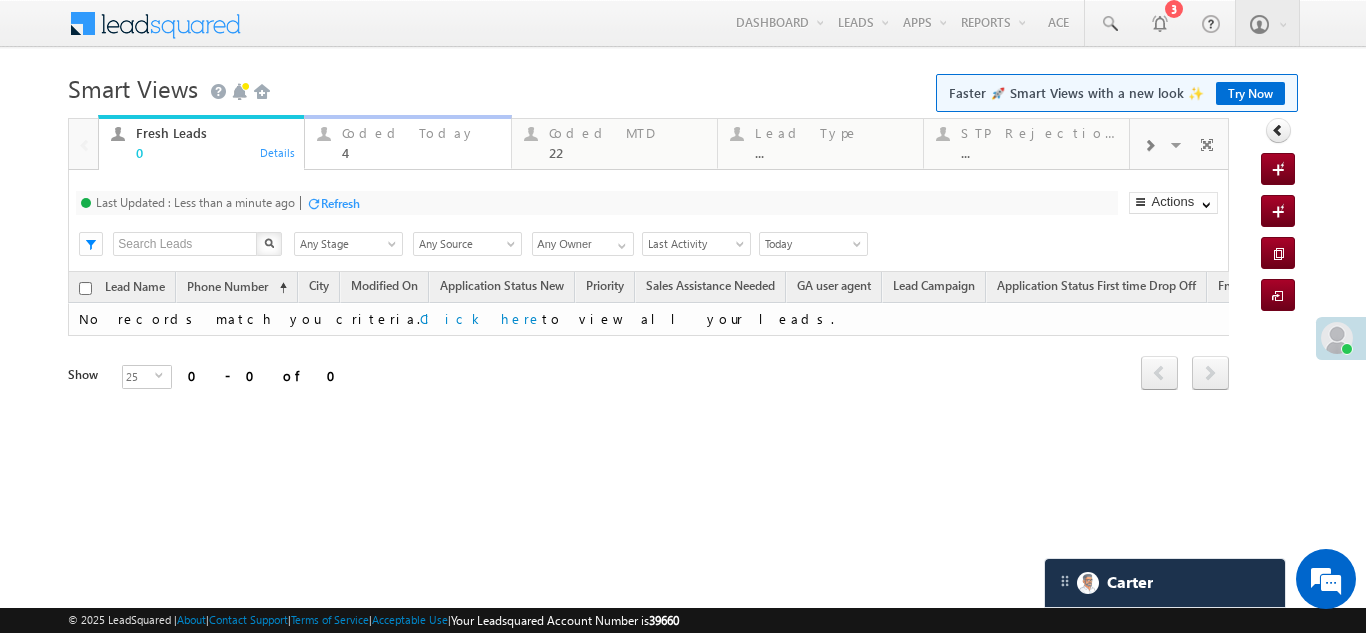 click on "Coded Today" at bounding box center (420, 133) 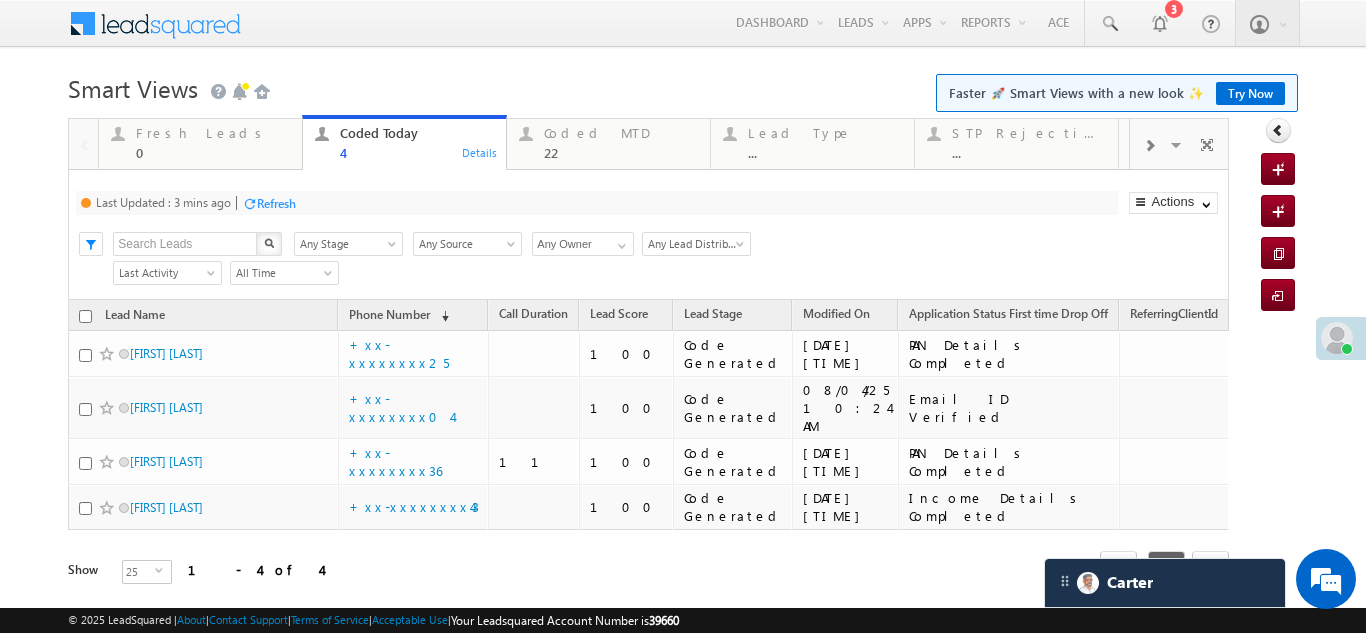 click on "Refresh" at bounding box center [276, 203] 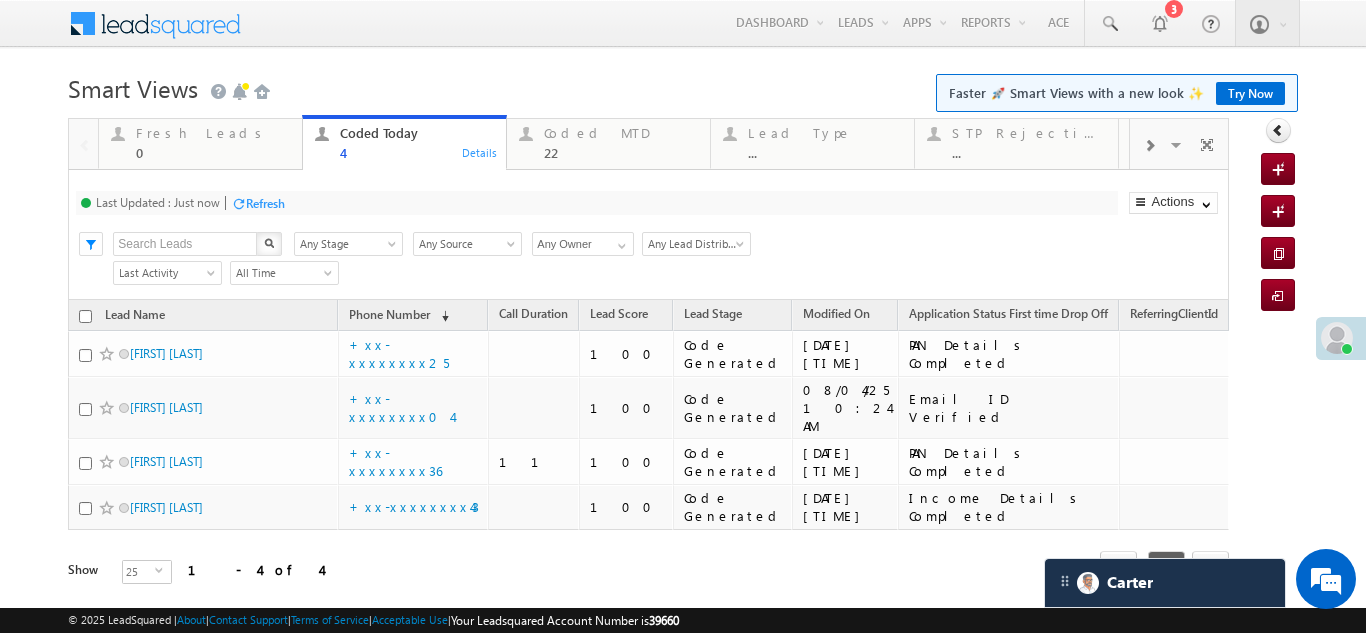 click on "Refresh" at bounding box center [265, 203] 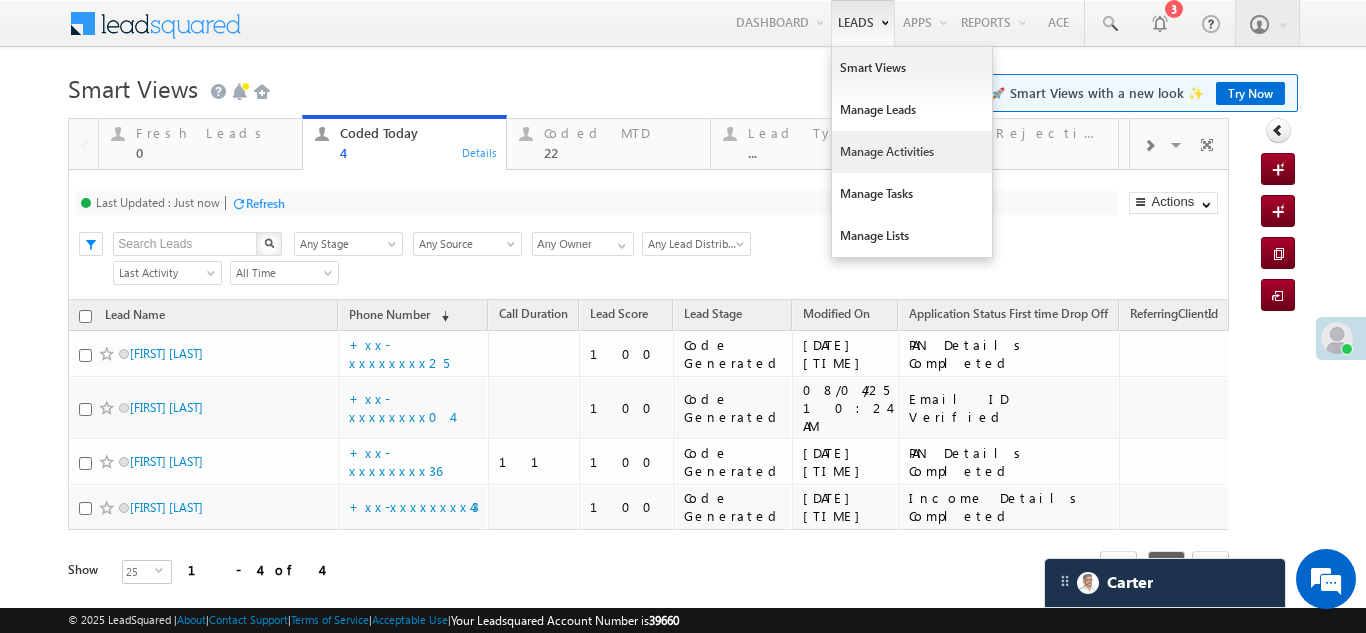 click on "Manage Activities" at bounding box center (912, 152) 